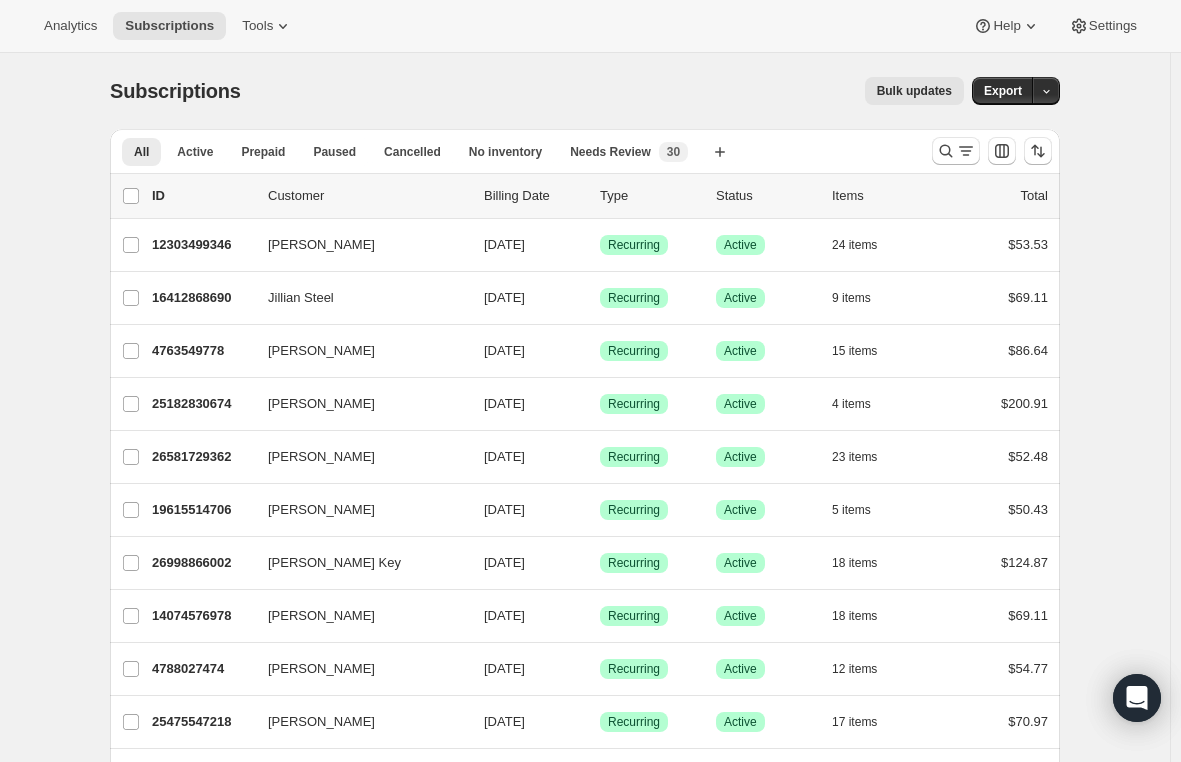 scroll, scrollTop: 0, scrollLeft: 0, axis: both 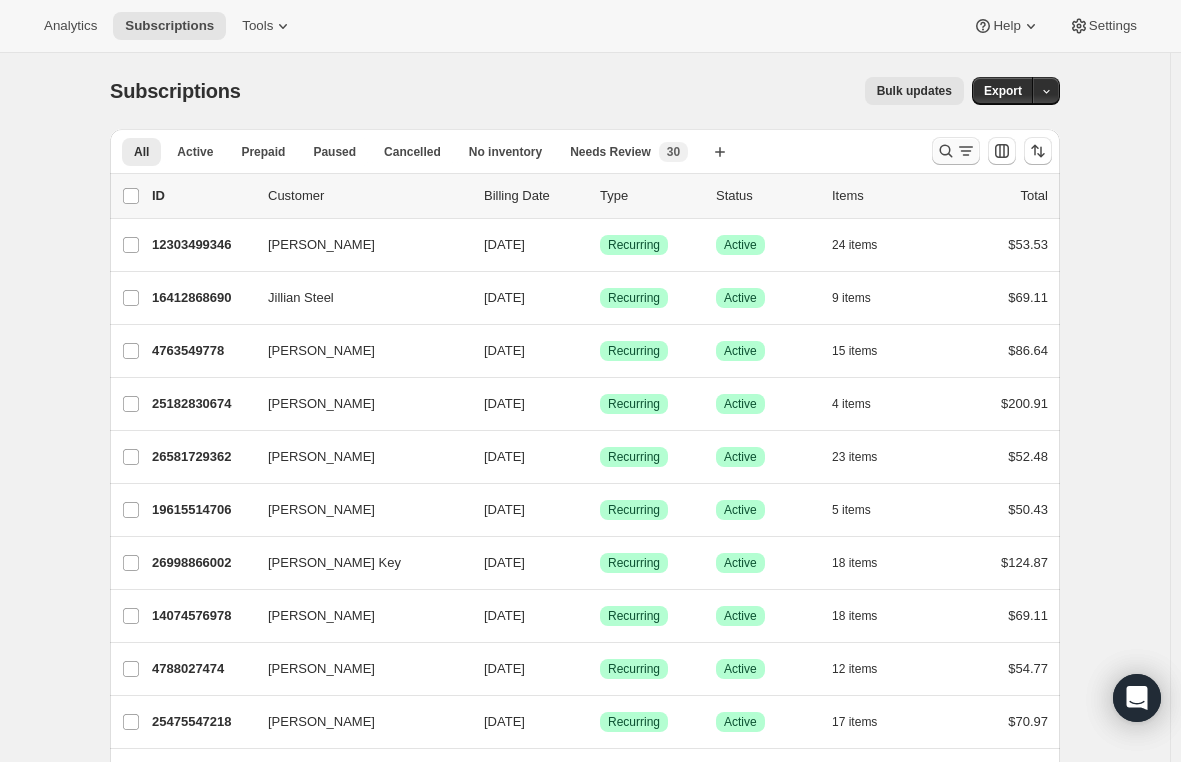 click at bounding box center [956, 151] 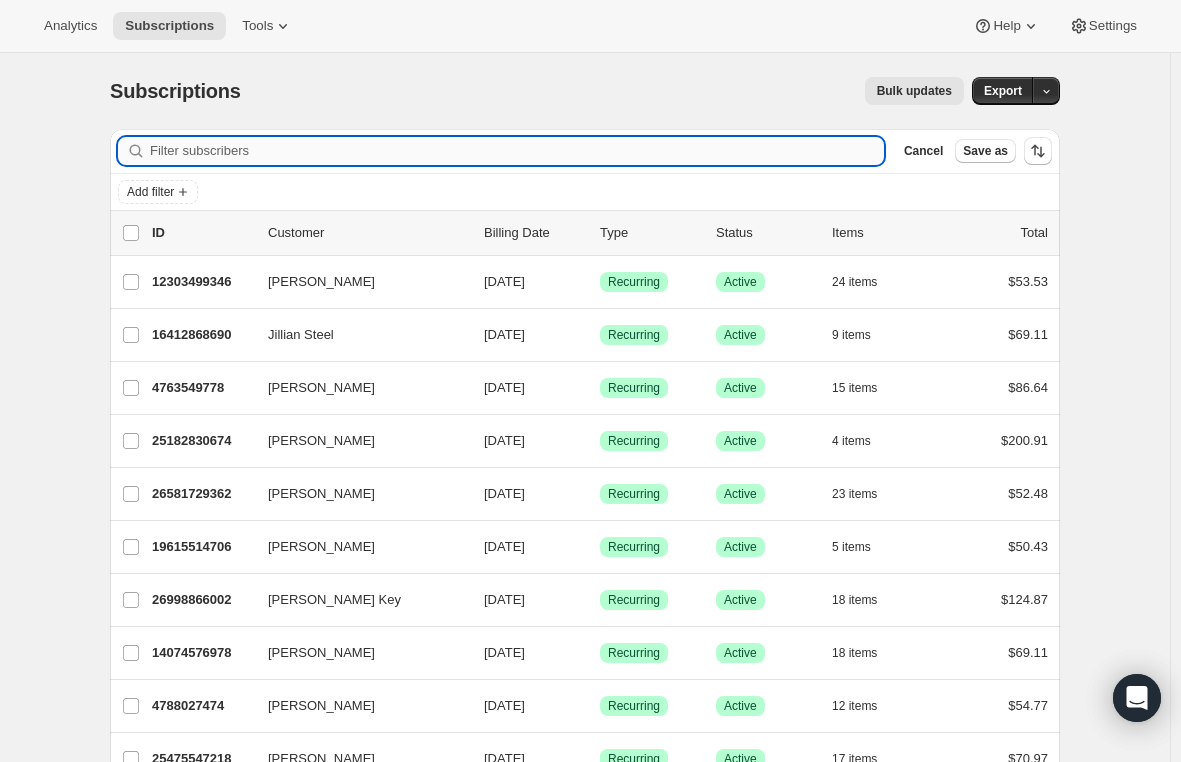 click on "Filter subscribers" at bounding box center [517, 151] 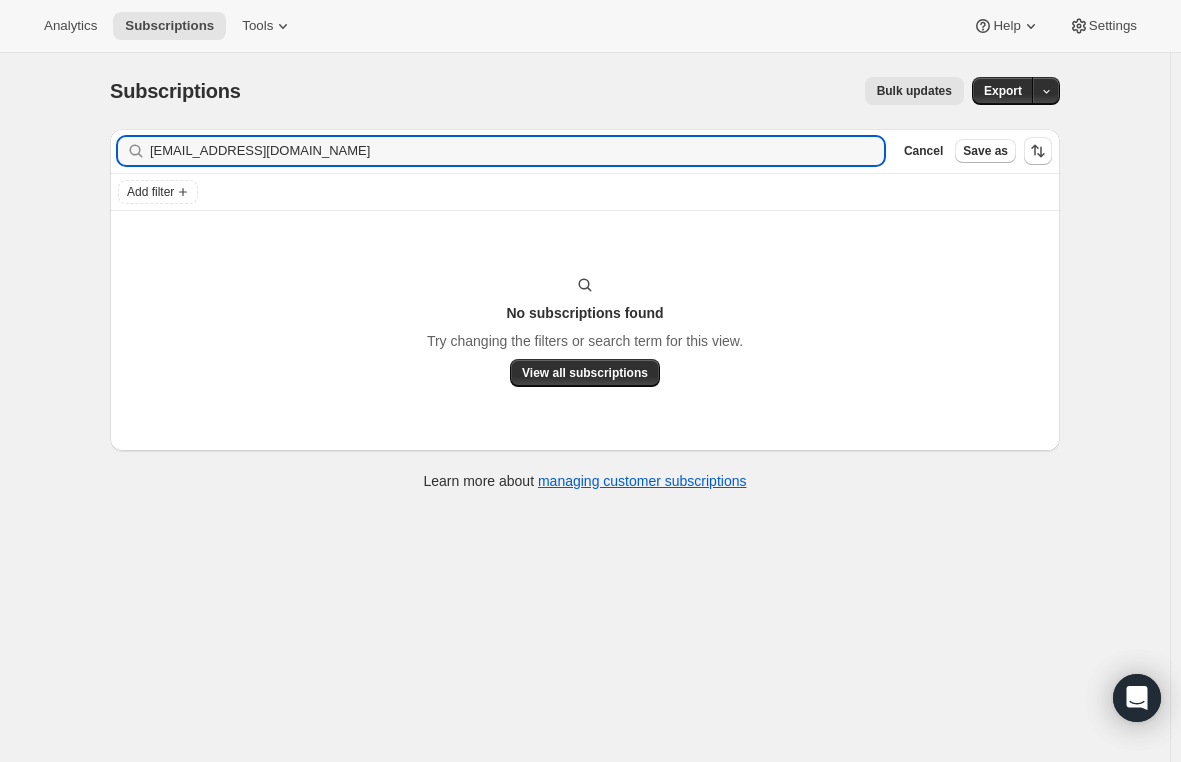 drag, startPoint x: 361, startPoint y: 146, endPoint x: 63, endPoint y: 151, distance: 298.04193 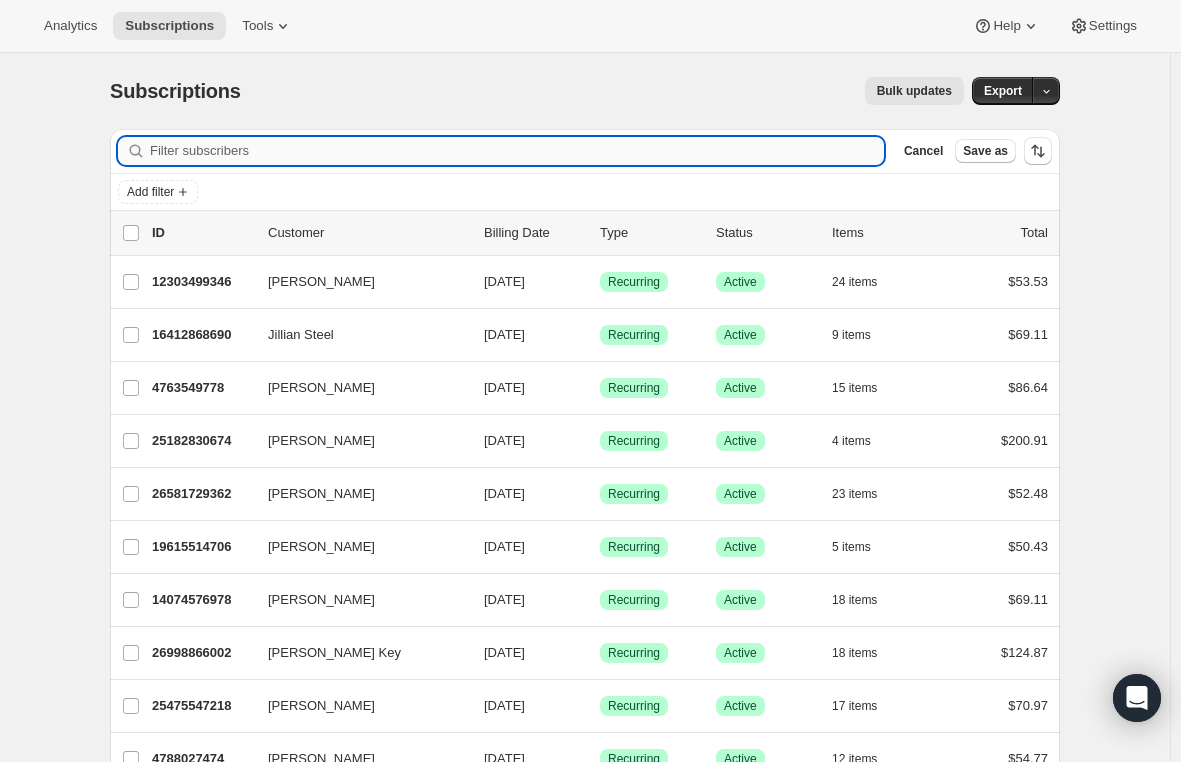 click on "Filter subscribers" at bounding box center (517, 151) 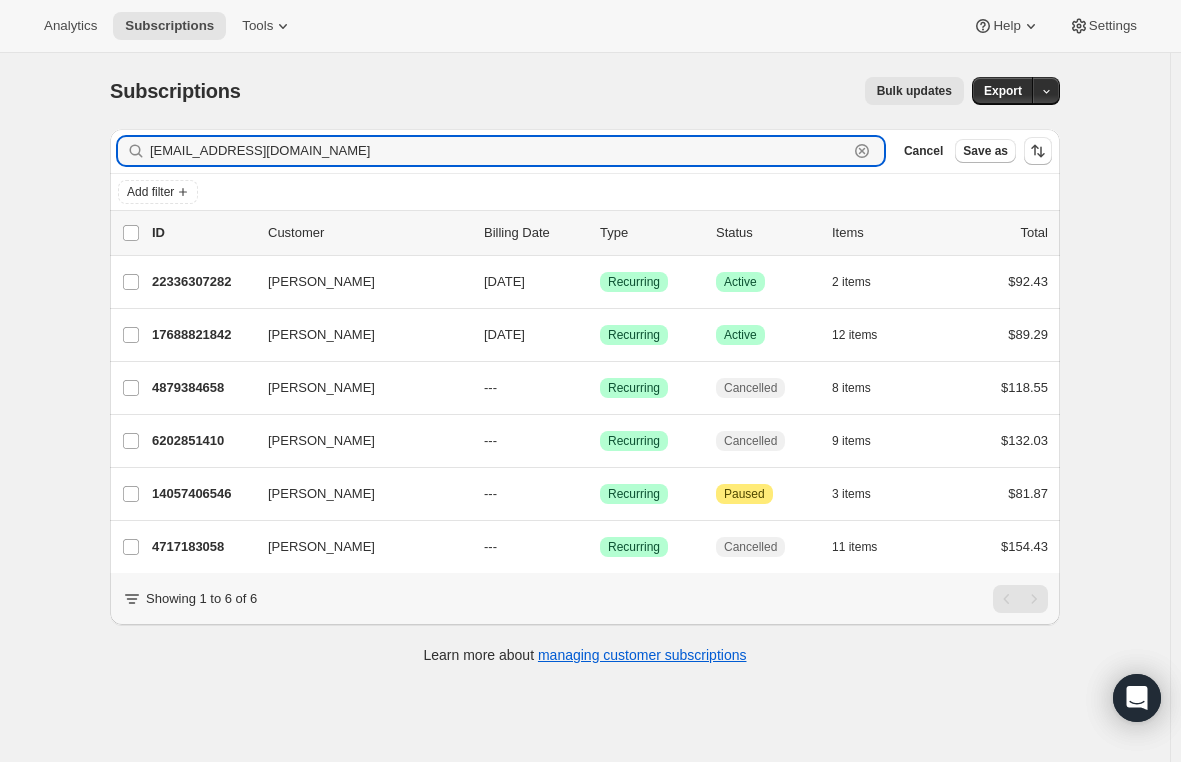 type on "[EMAIL_ADDRESS][DOMAIN_NAME]" 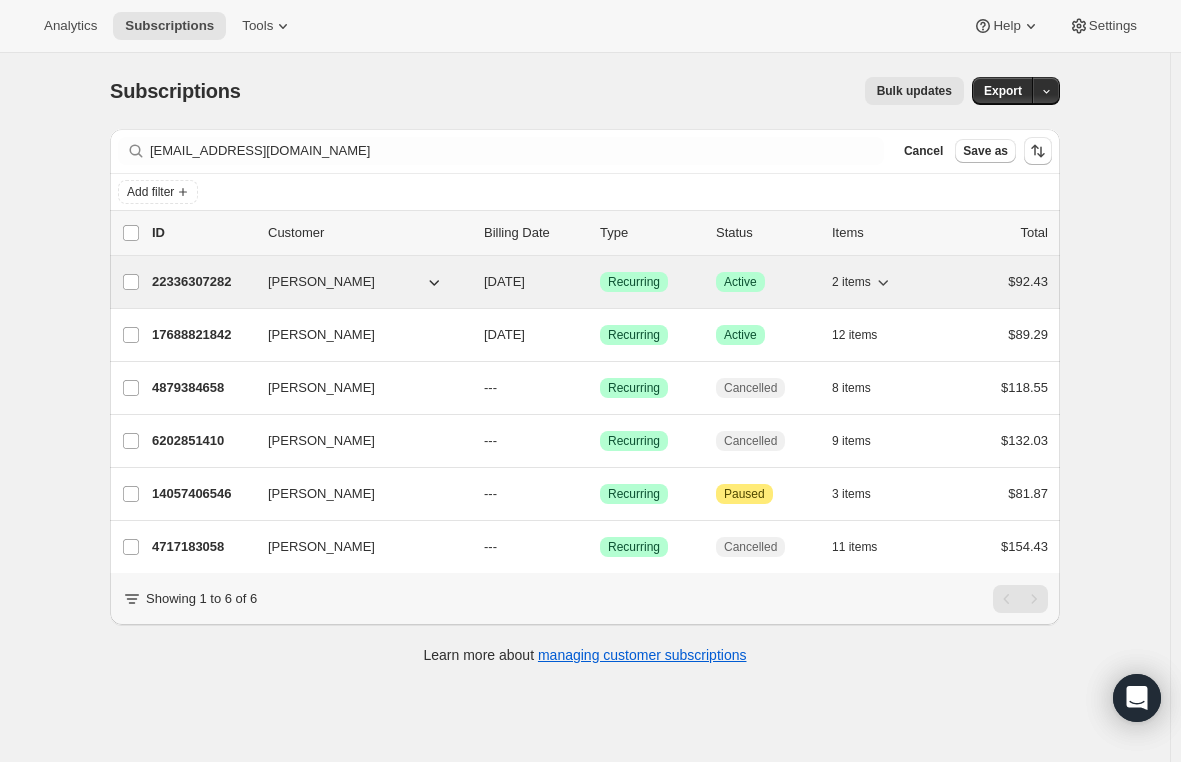 click on "[PERSON_NAME]" at bounding box center (321, 282) 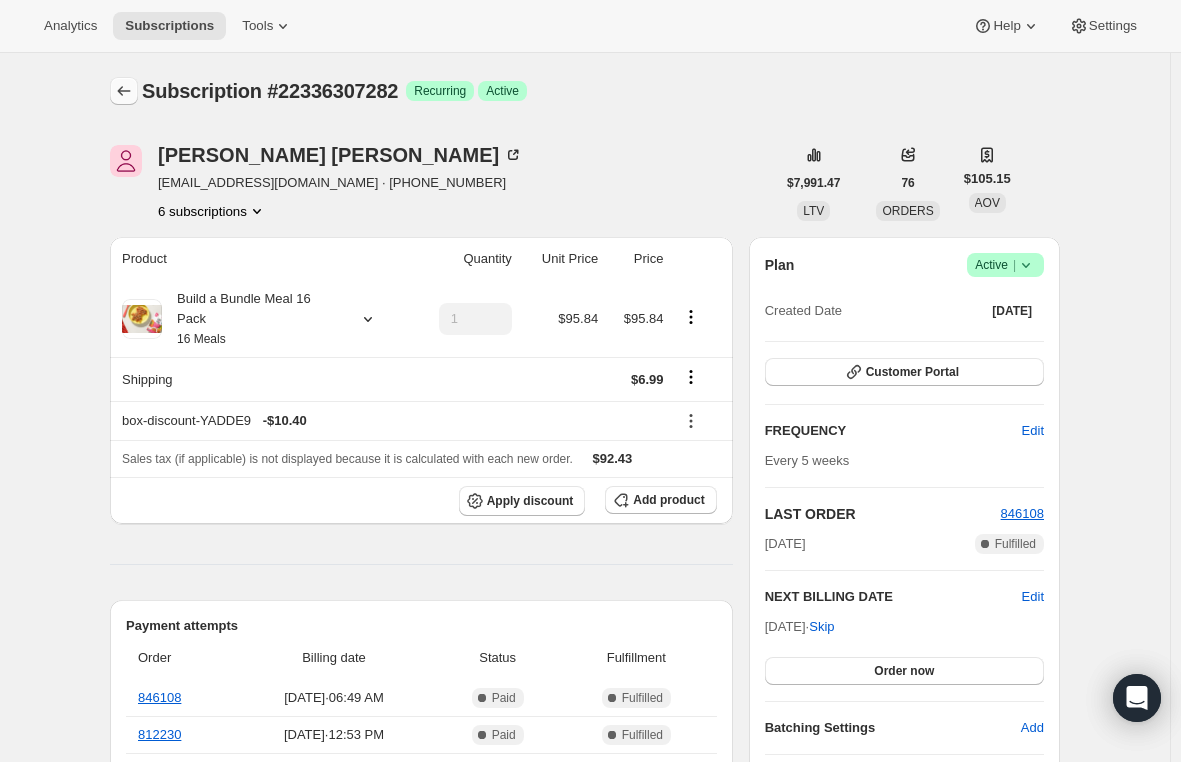 click at bounding box center [124, 91] 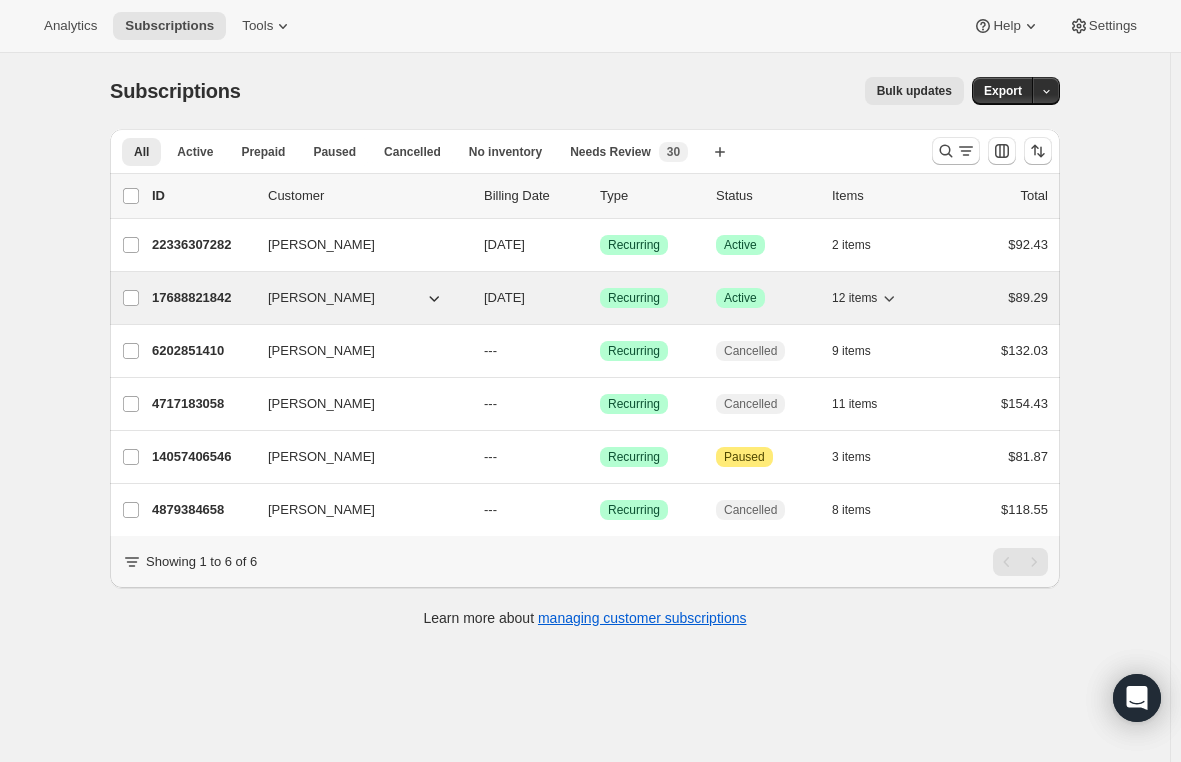 click on "17688821842" at bounding box center (202, 298) 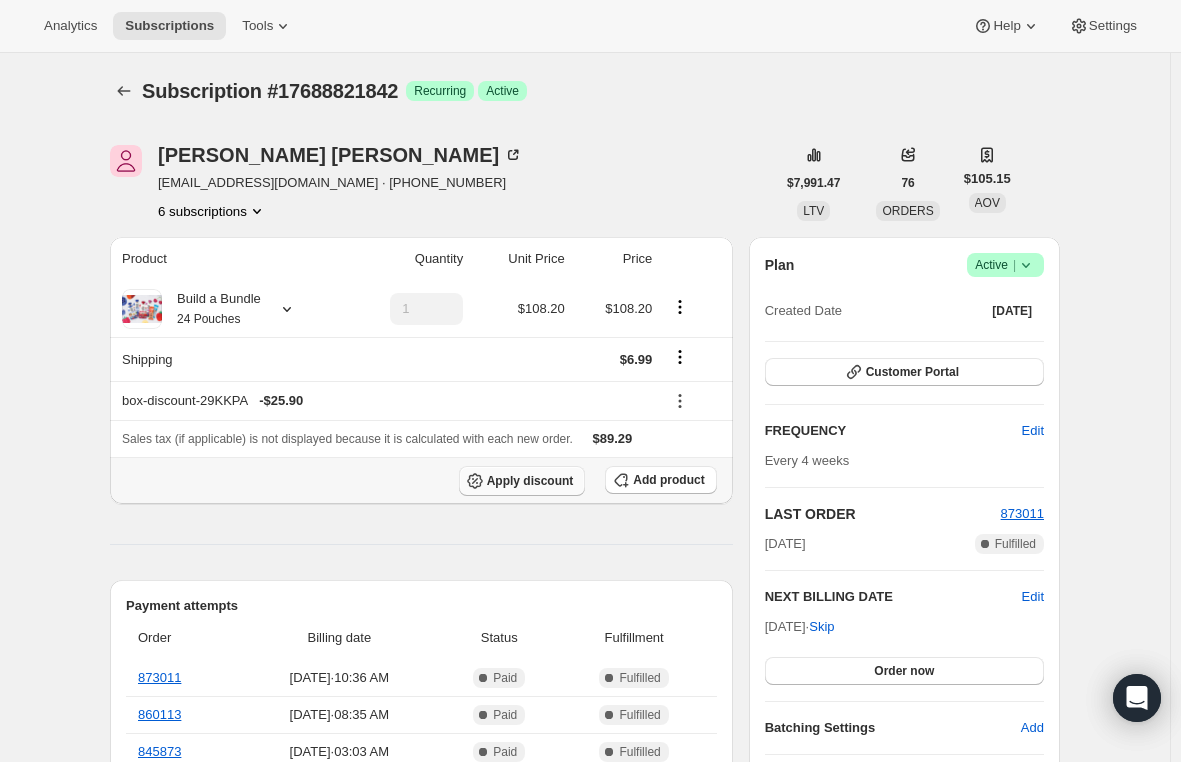 click on "Apply discount" at bounding box center (530, 481) 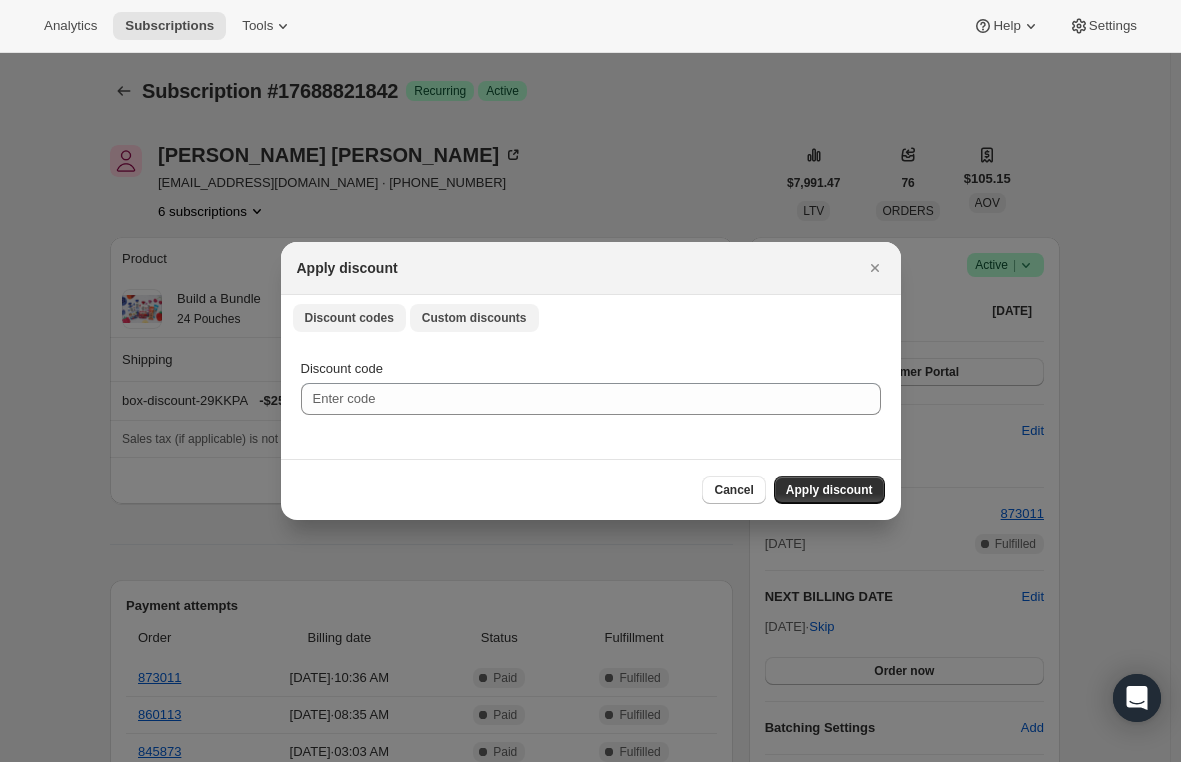 click on "Custom discounts" at bounding box center (474, 318) 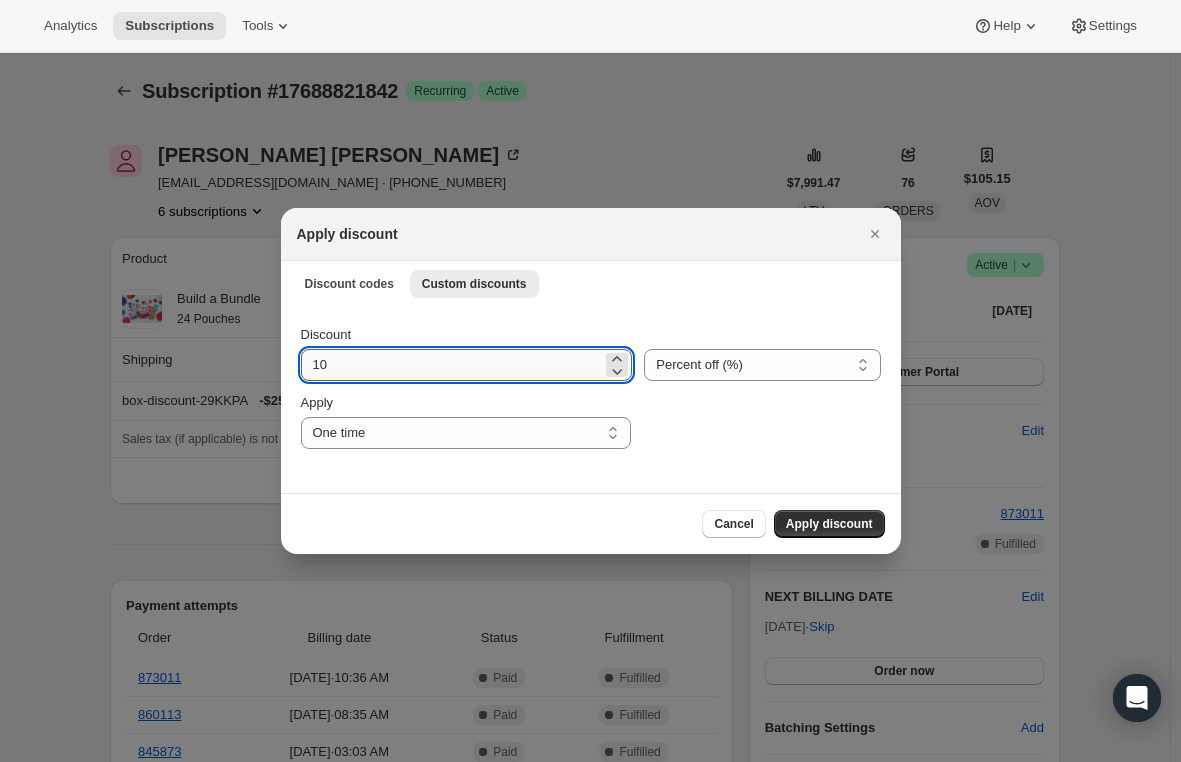 click on "10" at bounding box center [452, 365] 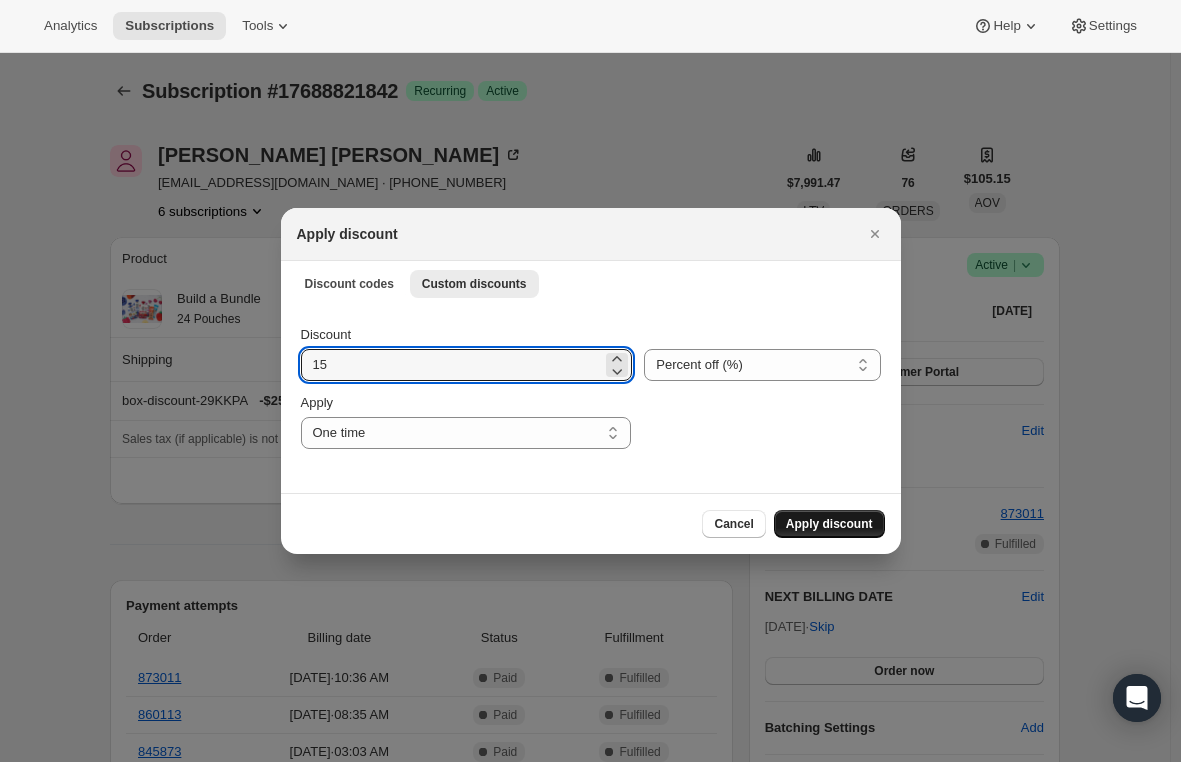 type on "15" 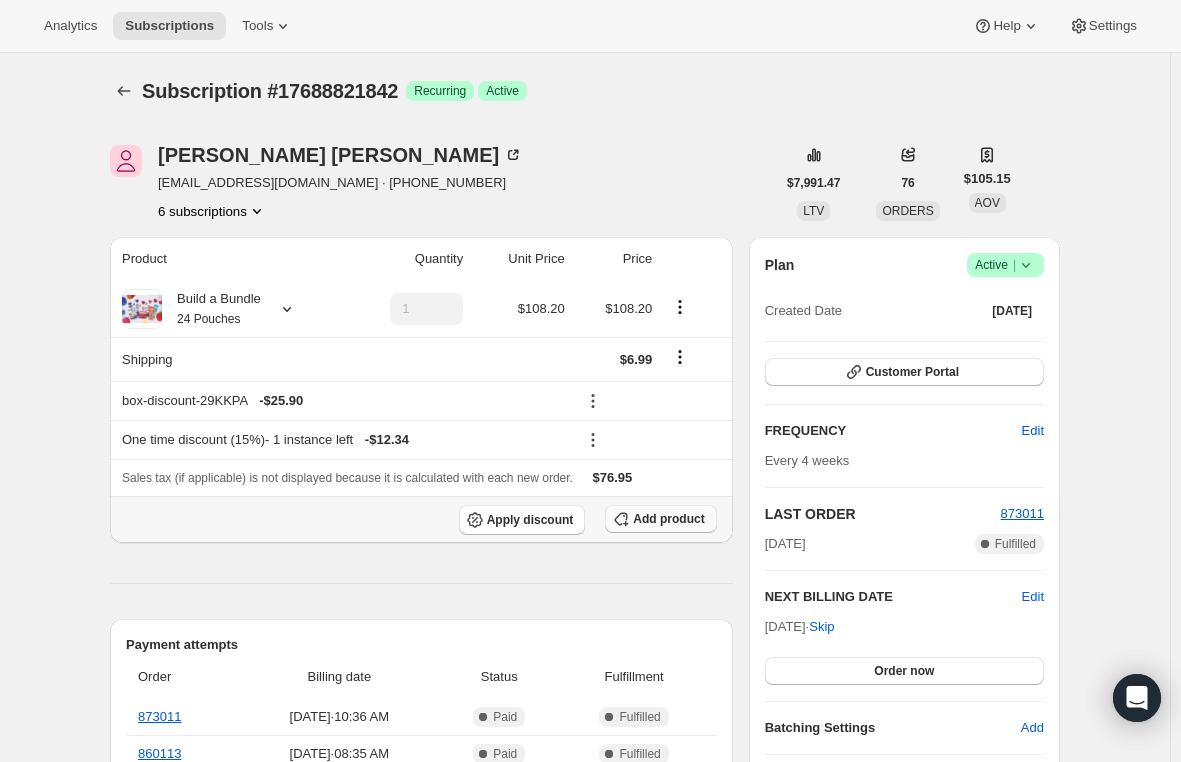 click on "Add product" at bounding box center [668, 519] 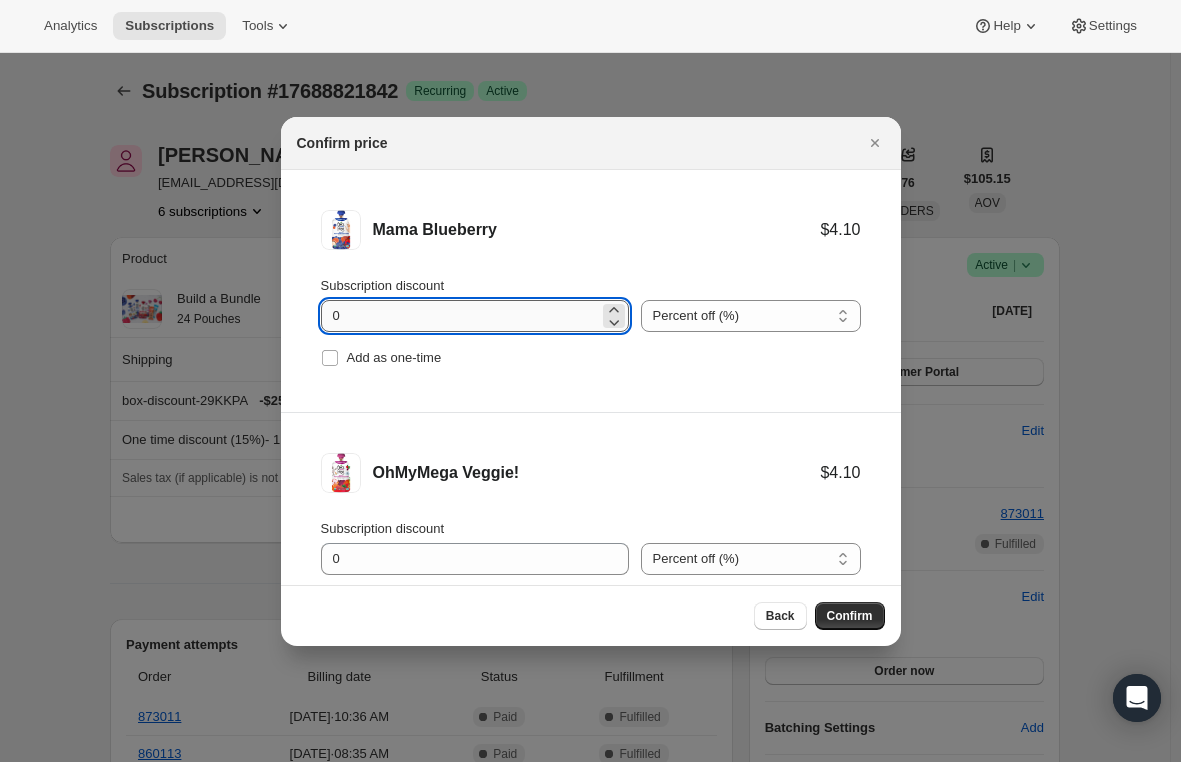 click on "0" at bounding box center [460, 316] 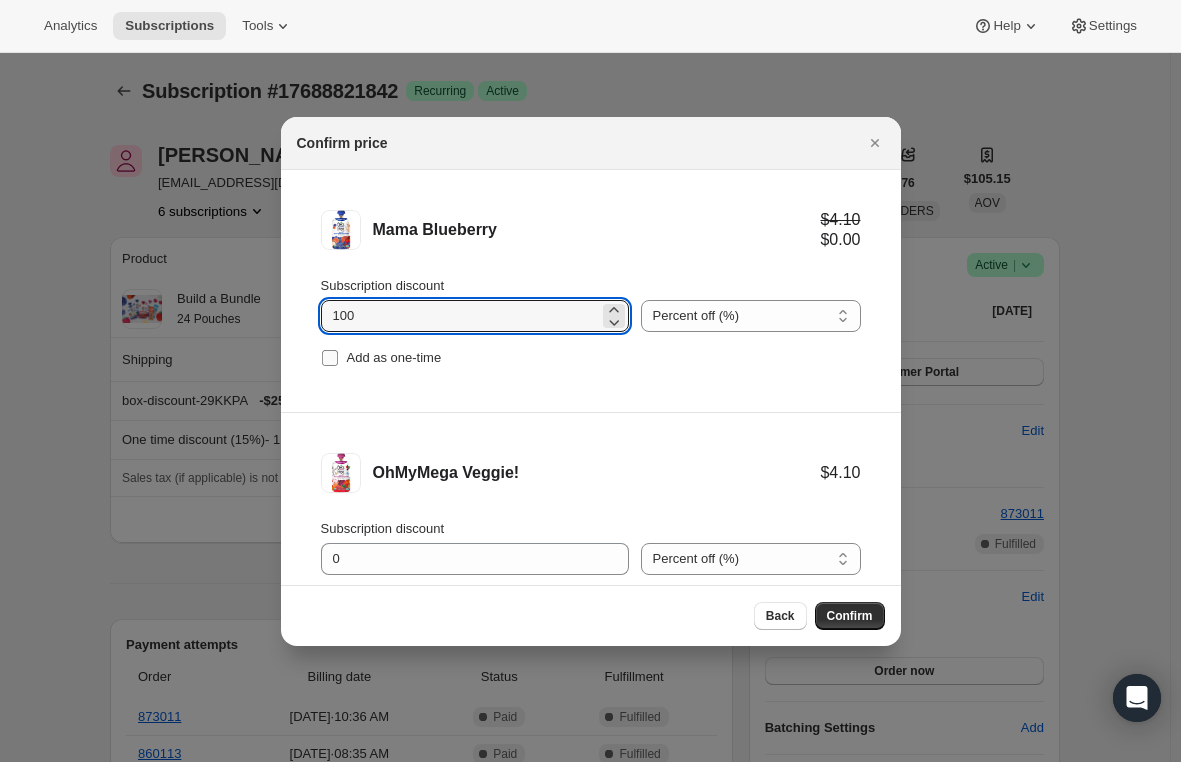 type on "100" 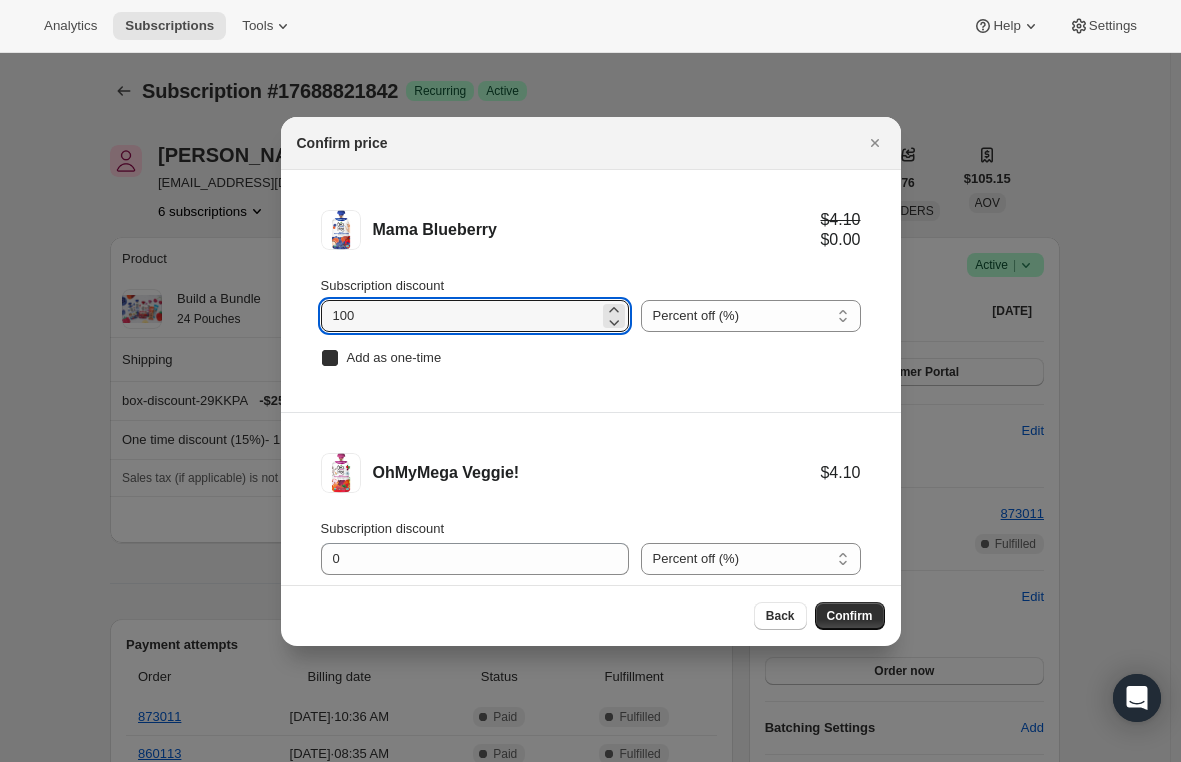 checkbox on "true" 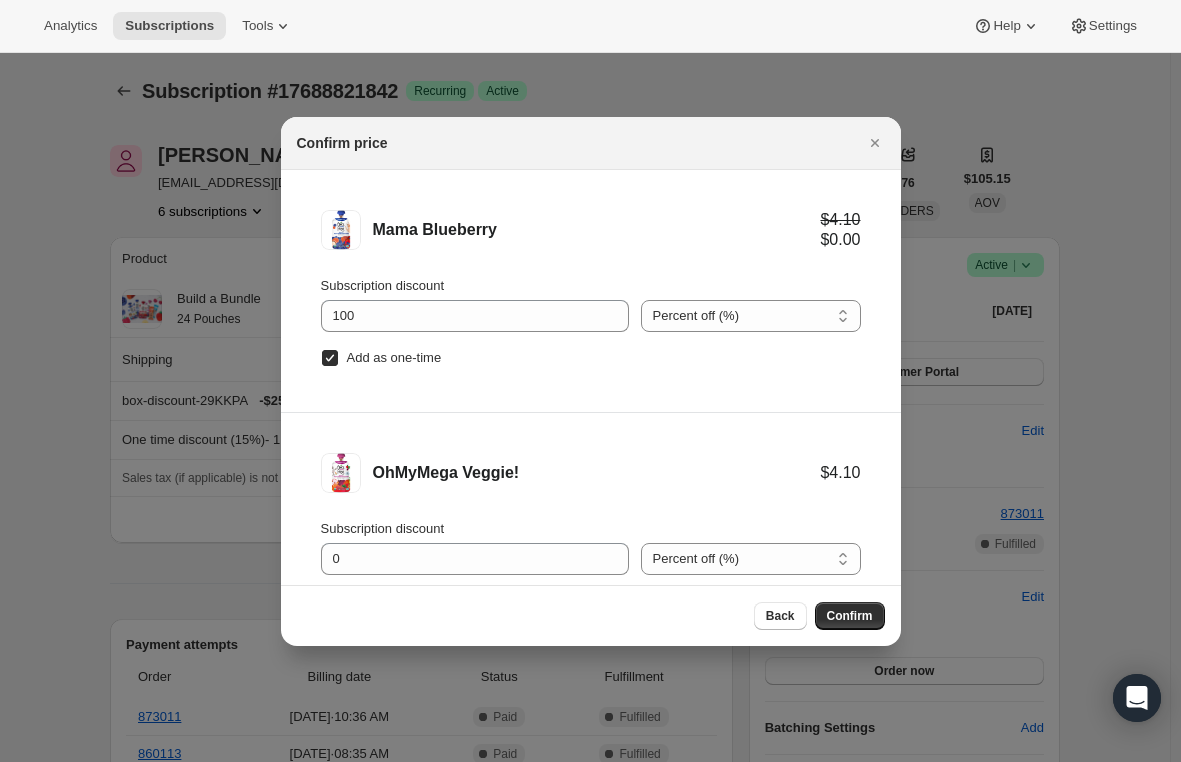 scroll, scrollTop: 83, scrollLeft: 0, axis: vertical 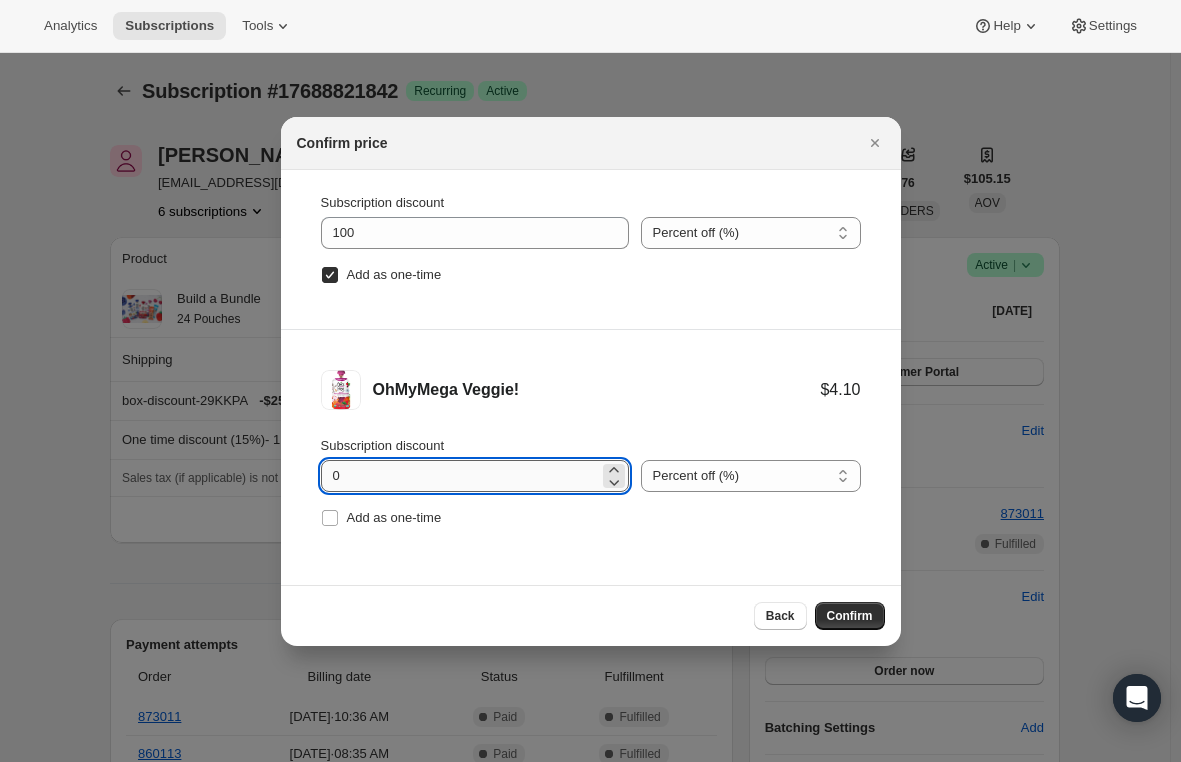 click on "0" at bounding box center [460, 476] 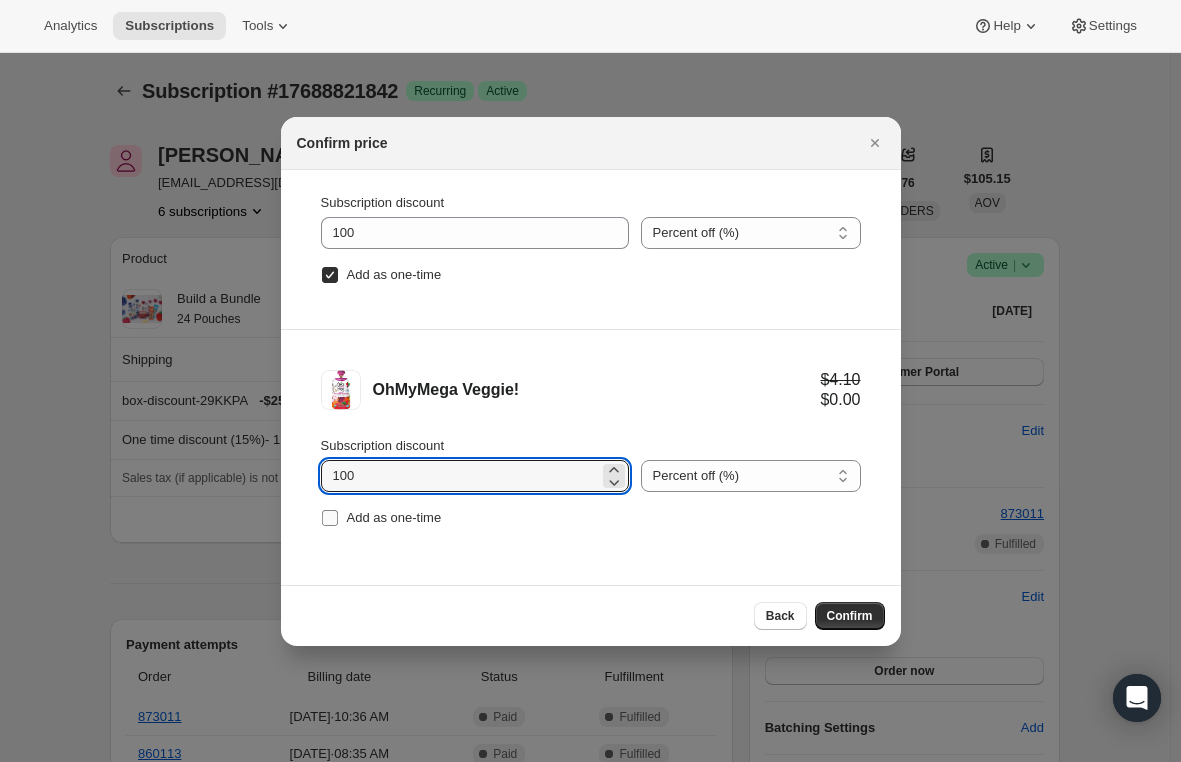 type on "100" 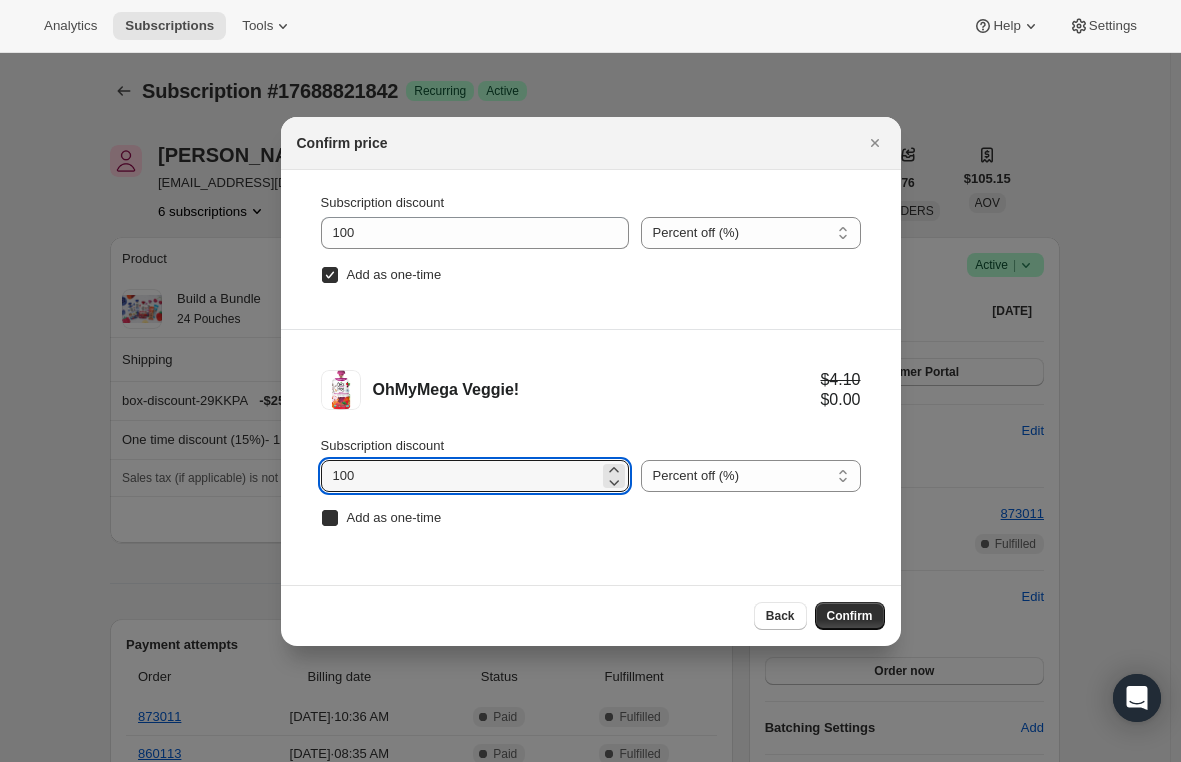 checkbox on "true" 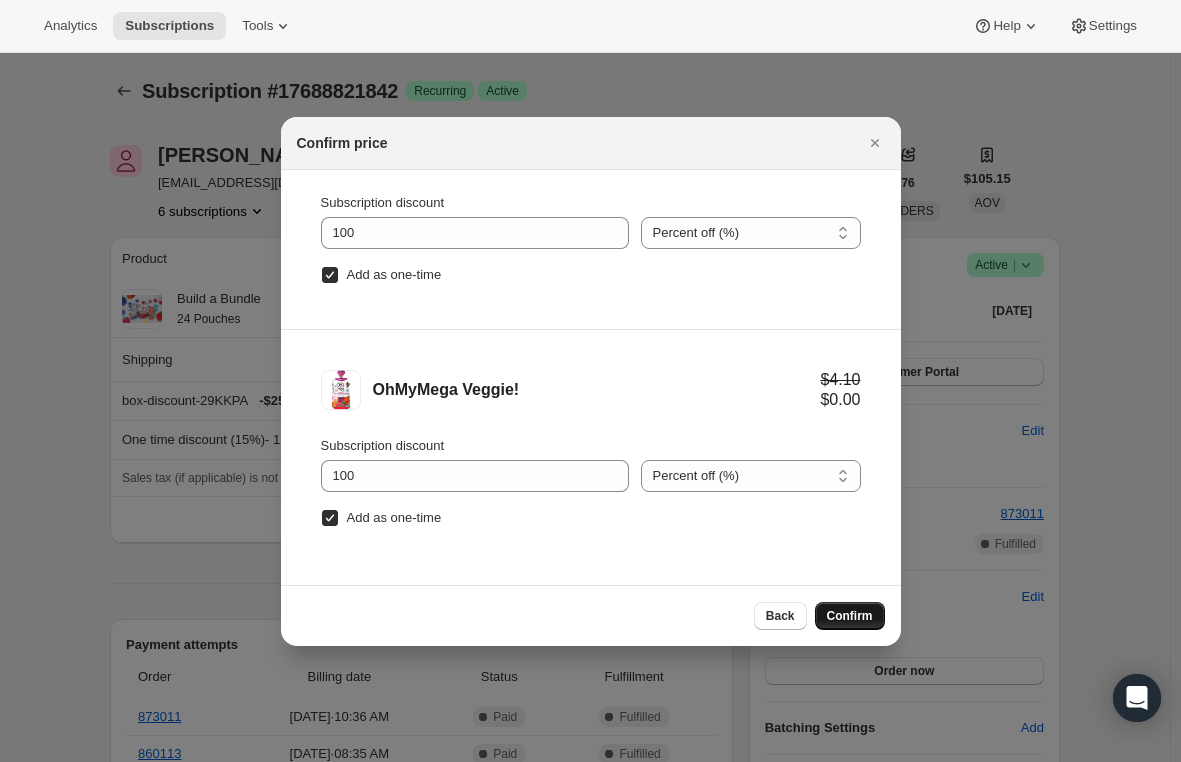 click on "Confirm" at bounding box center (850, 616) 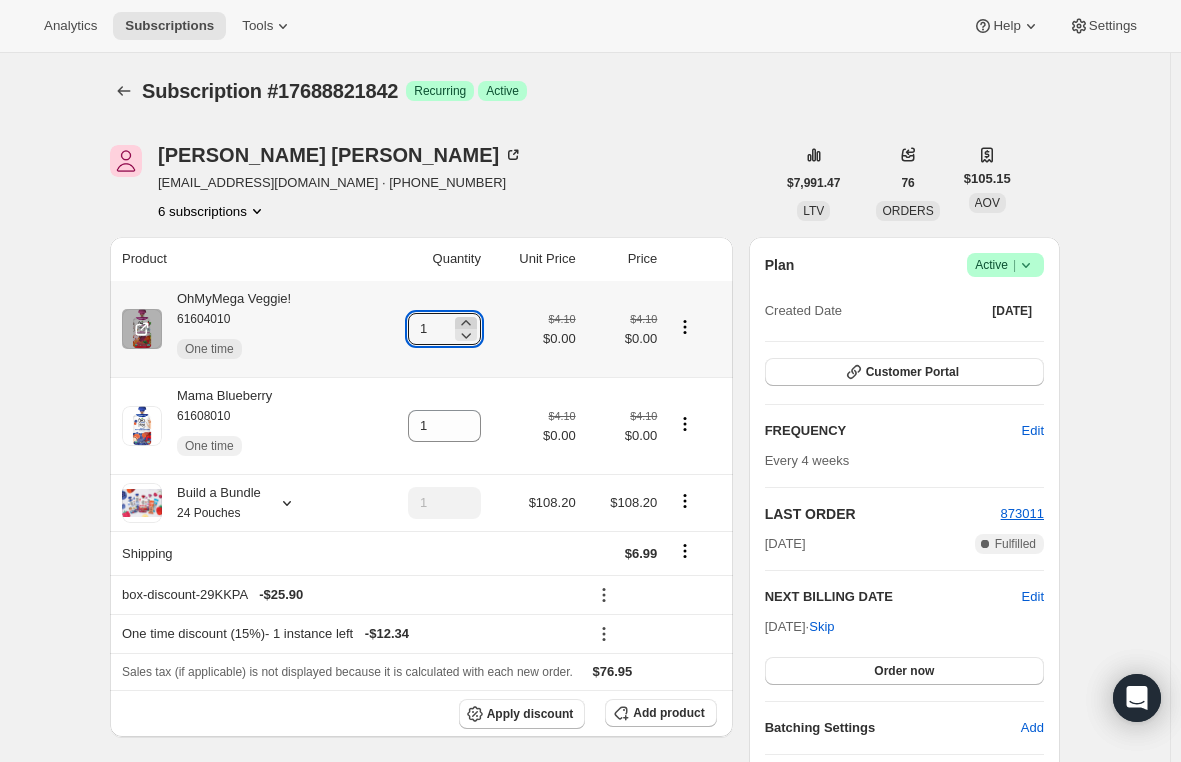 click 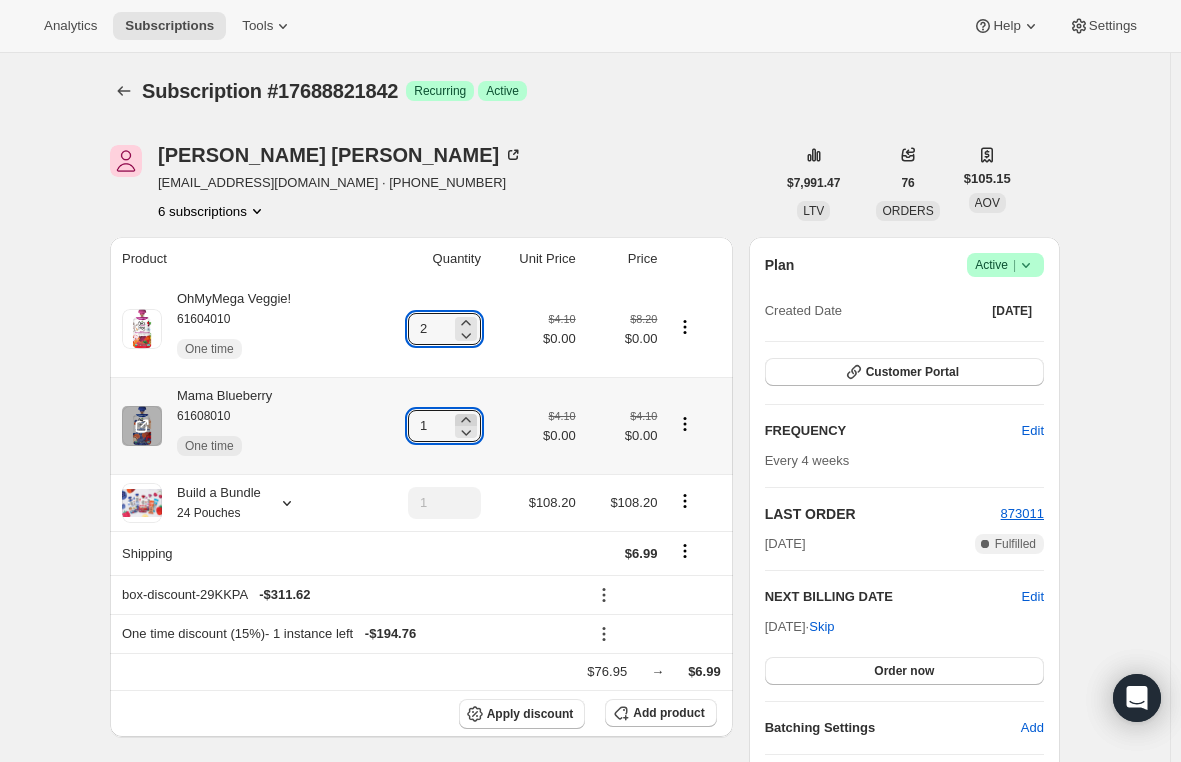 click 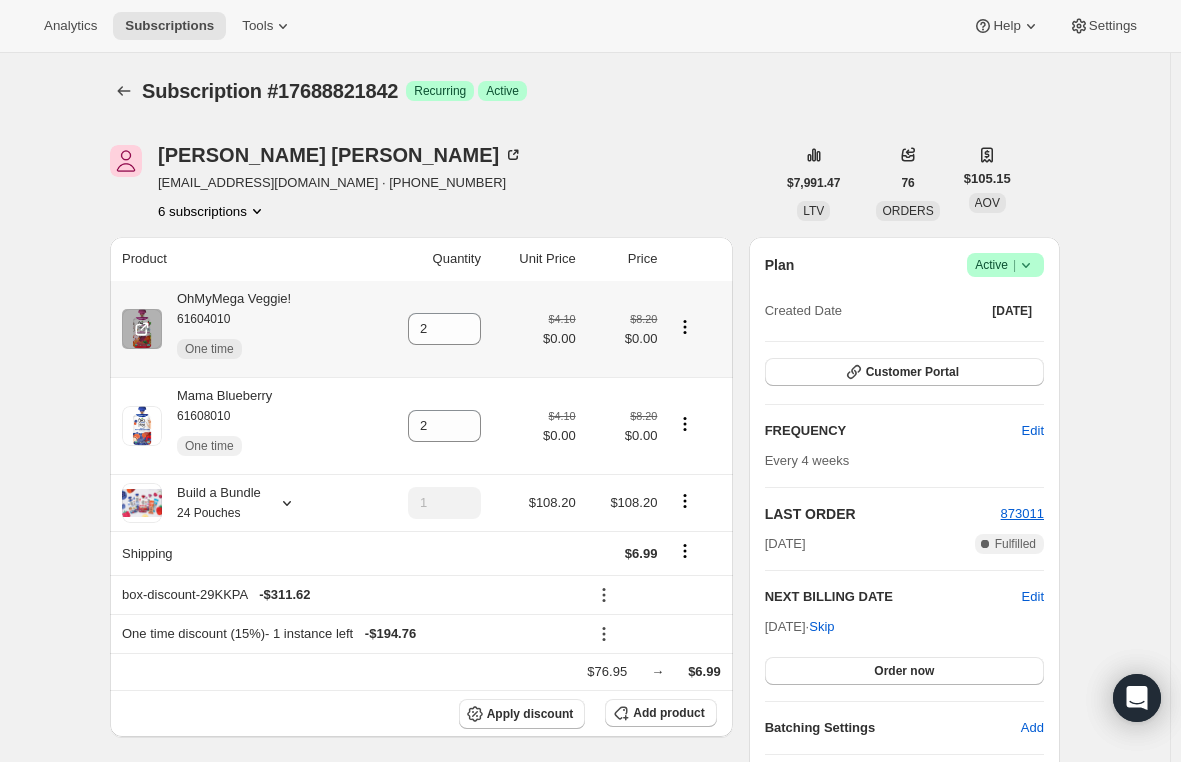 click on "OhMyMega Veggie! 61604010 One time" at bounding box center (226, 329) 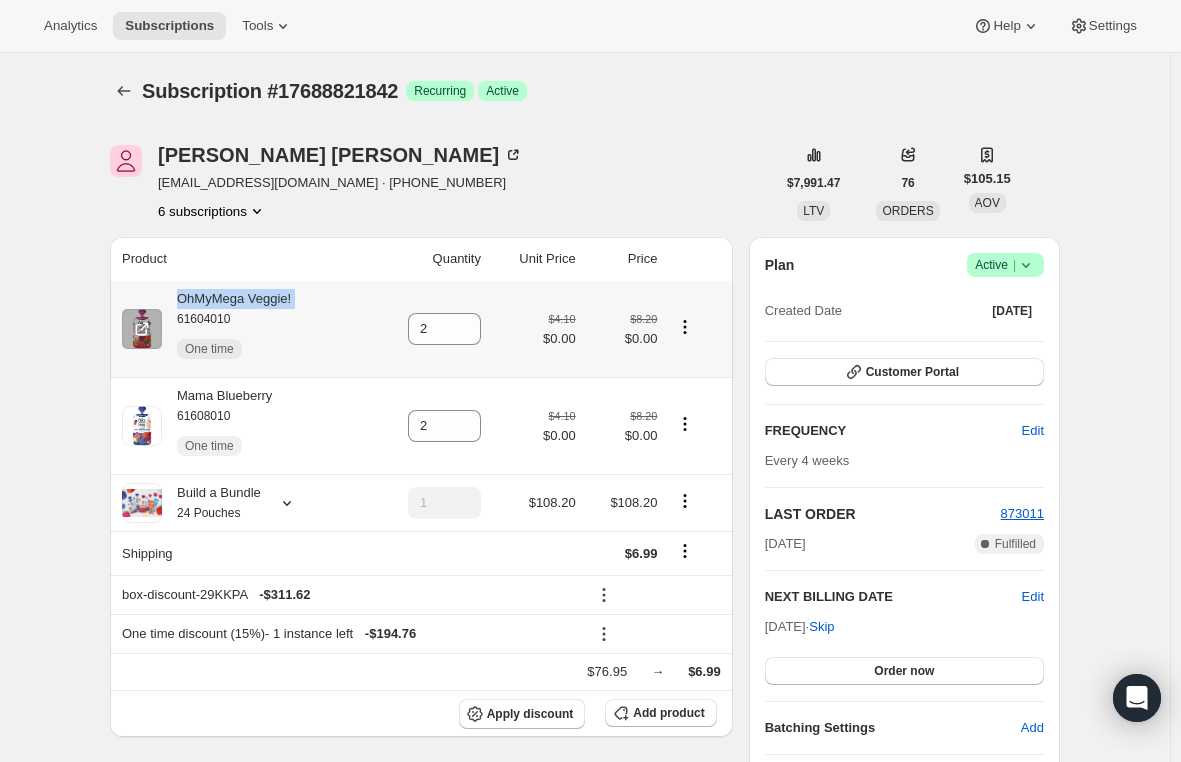 click on "OhMyMega Veggie! 61604010 One time" at bounding box center [226, 329] 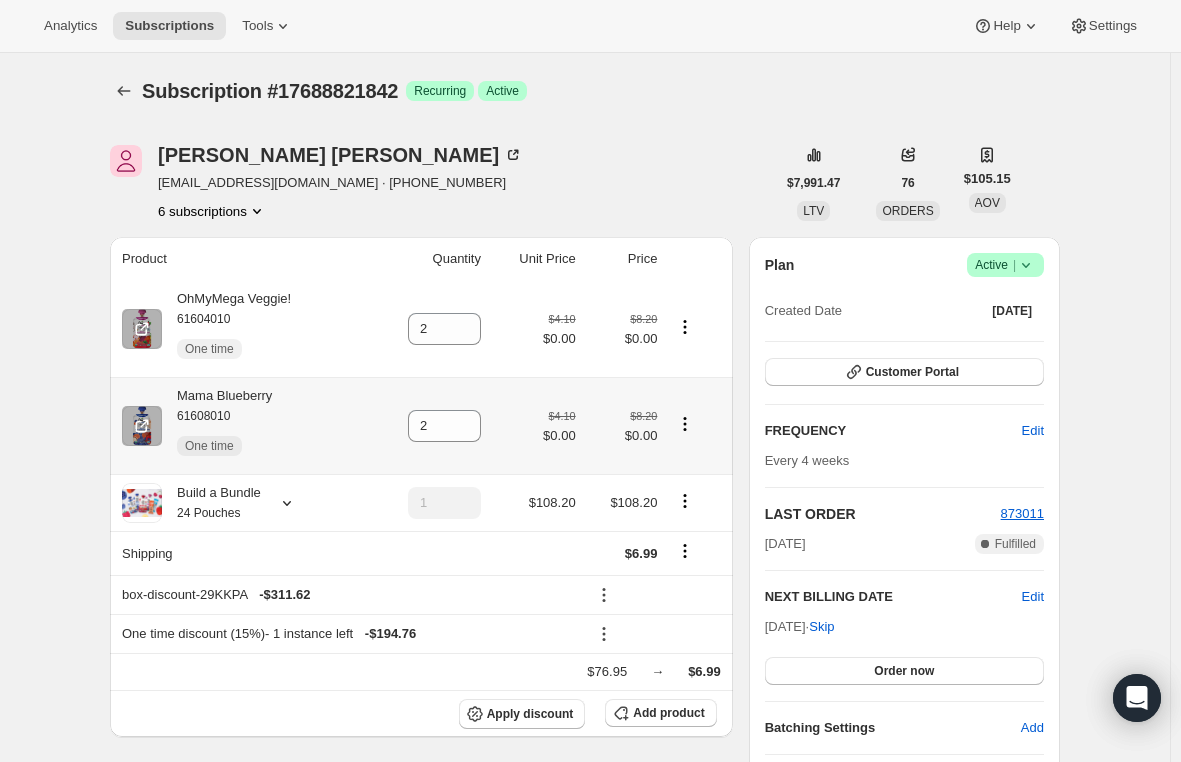 click on "Mama Blueberry 61608010 One time" at bounding box center (217, 426) 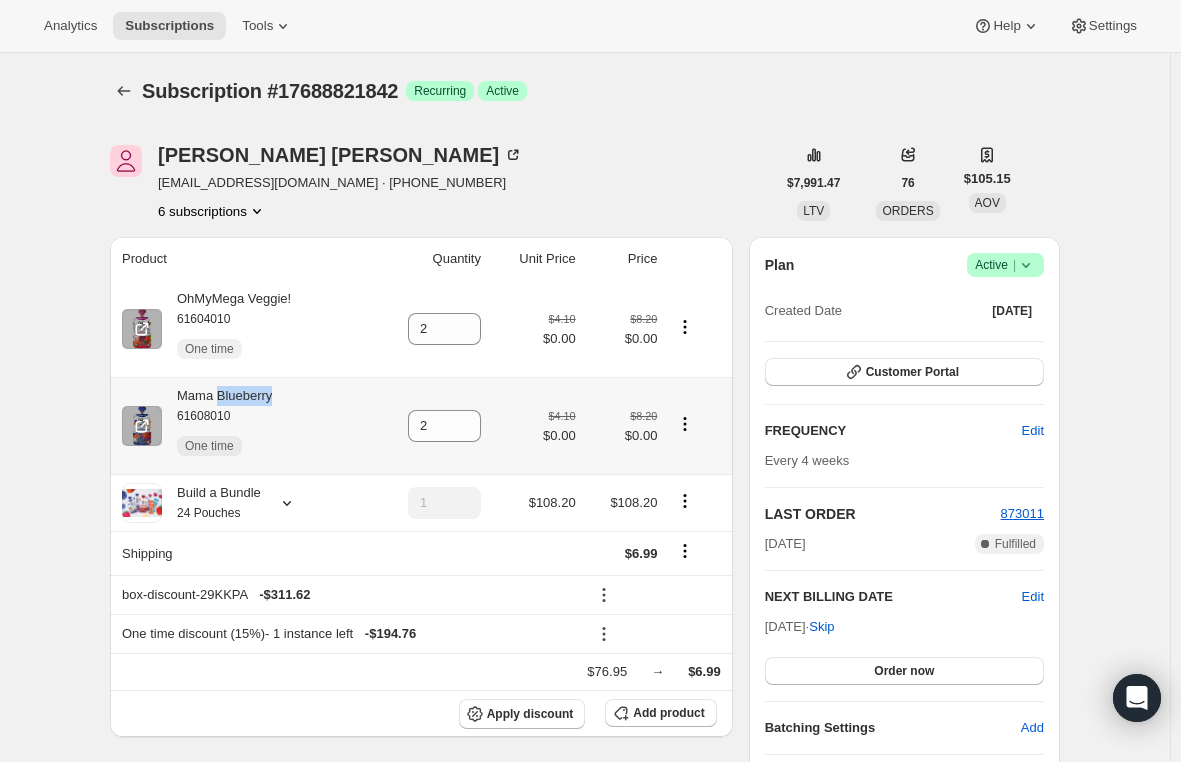 click on "Mama Blueberry 61608010 One time" at bounding box center [217, 426] 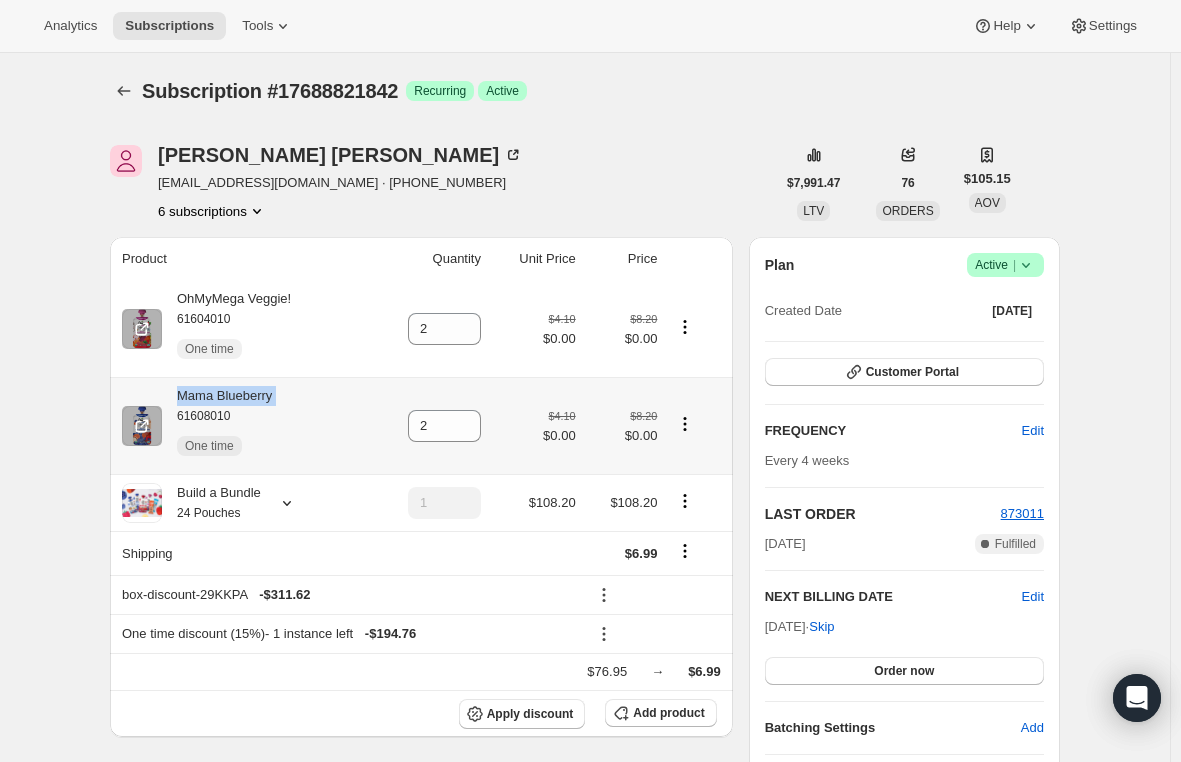 click on "Mama Blueberry 61608010 One time" at bounding box center (217, 426) 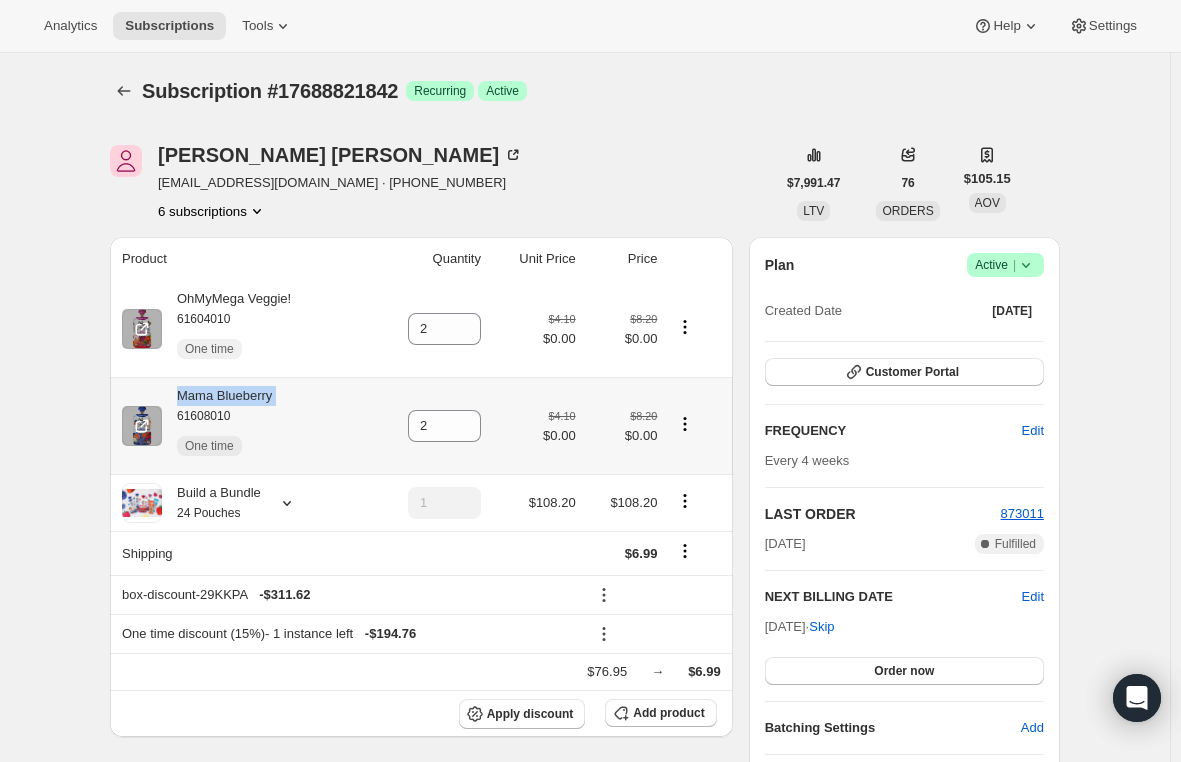 copy on "Mama Blueberry" 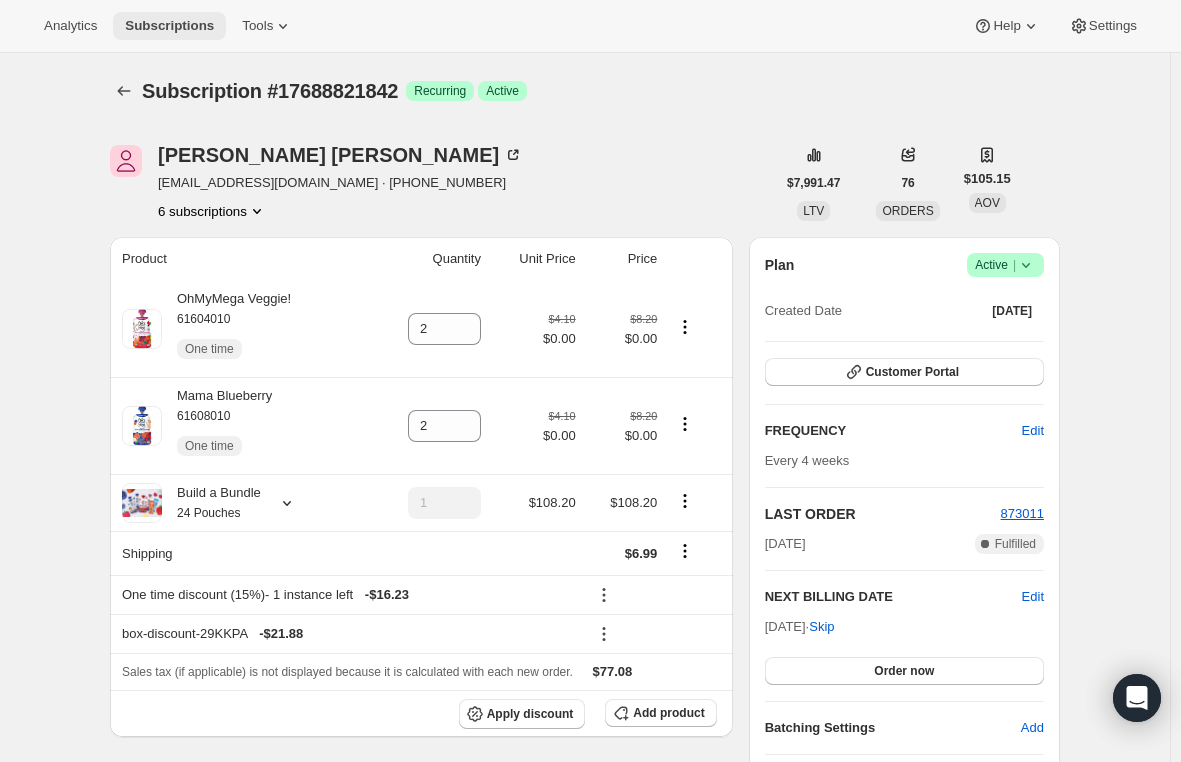 click on "Subscriptions" at bounding box center (169, 26) 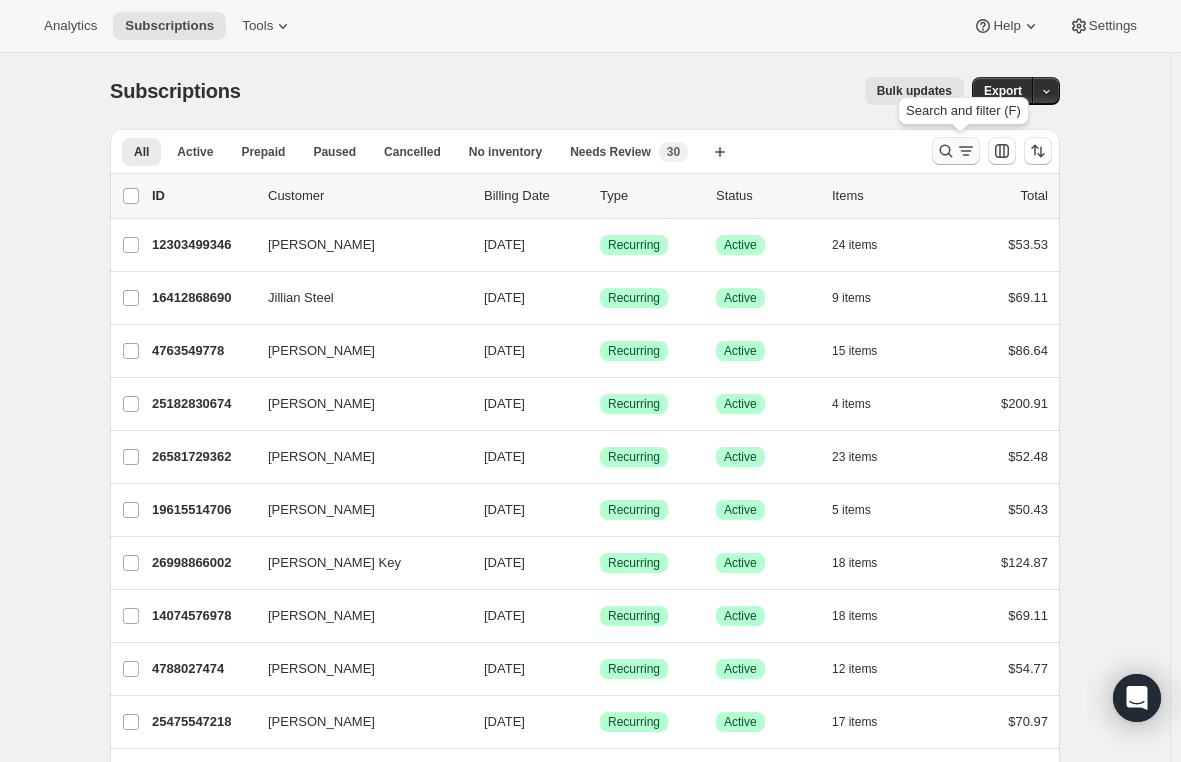 click 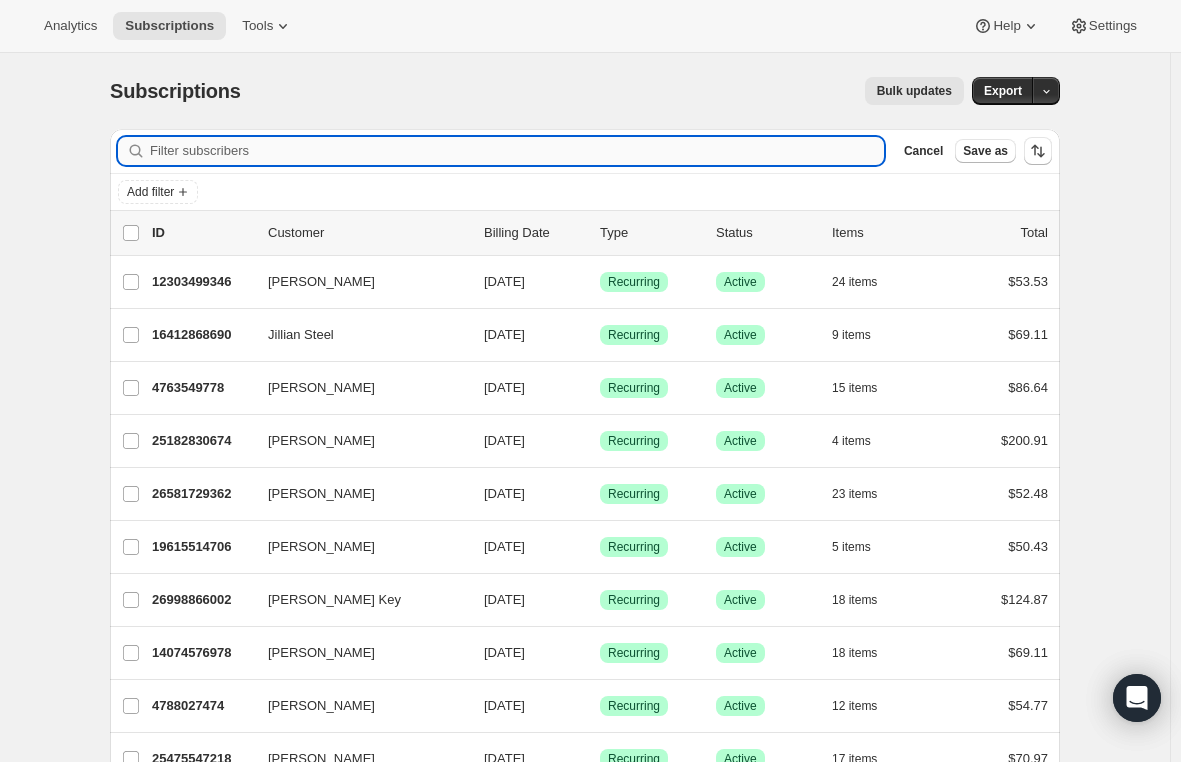 click on "Filter subscribers" at bounding box center (517, 151) 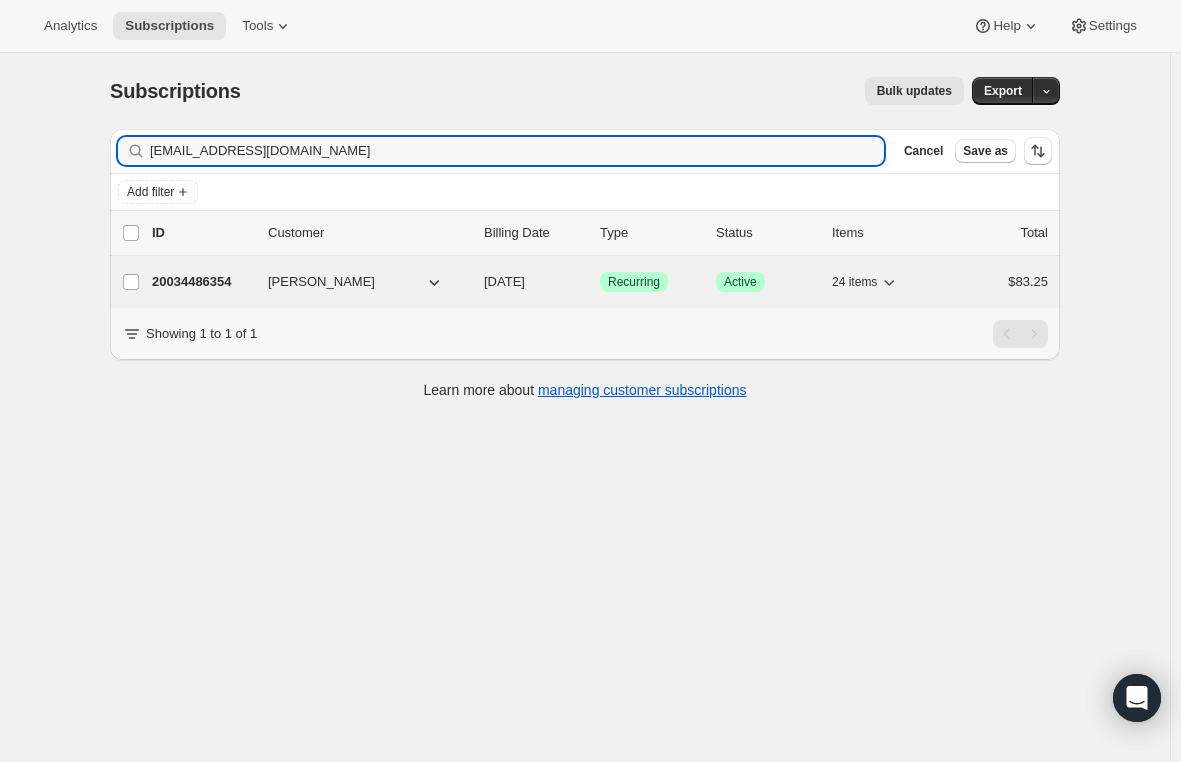 type on "[EMAIL_ADDRESS][DOMAIN_NAME]" 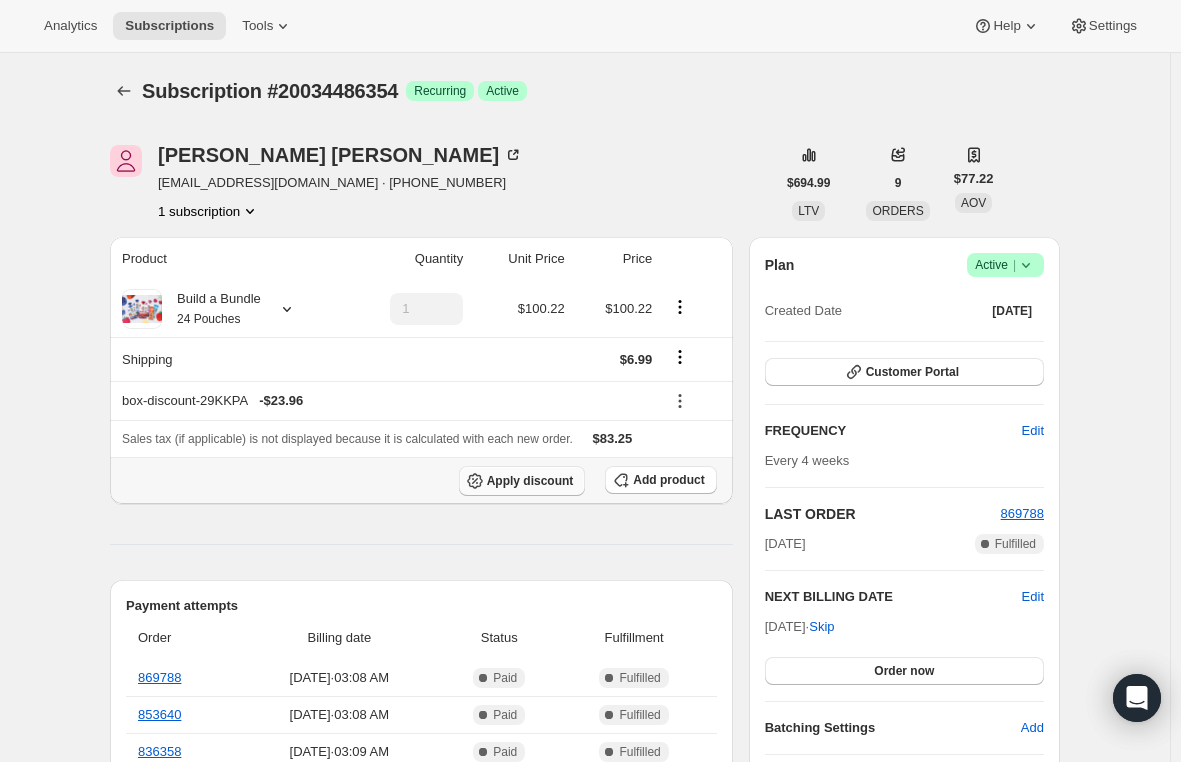 click on "Apply discount" at bounding box center [530, 481] 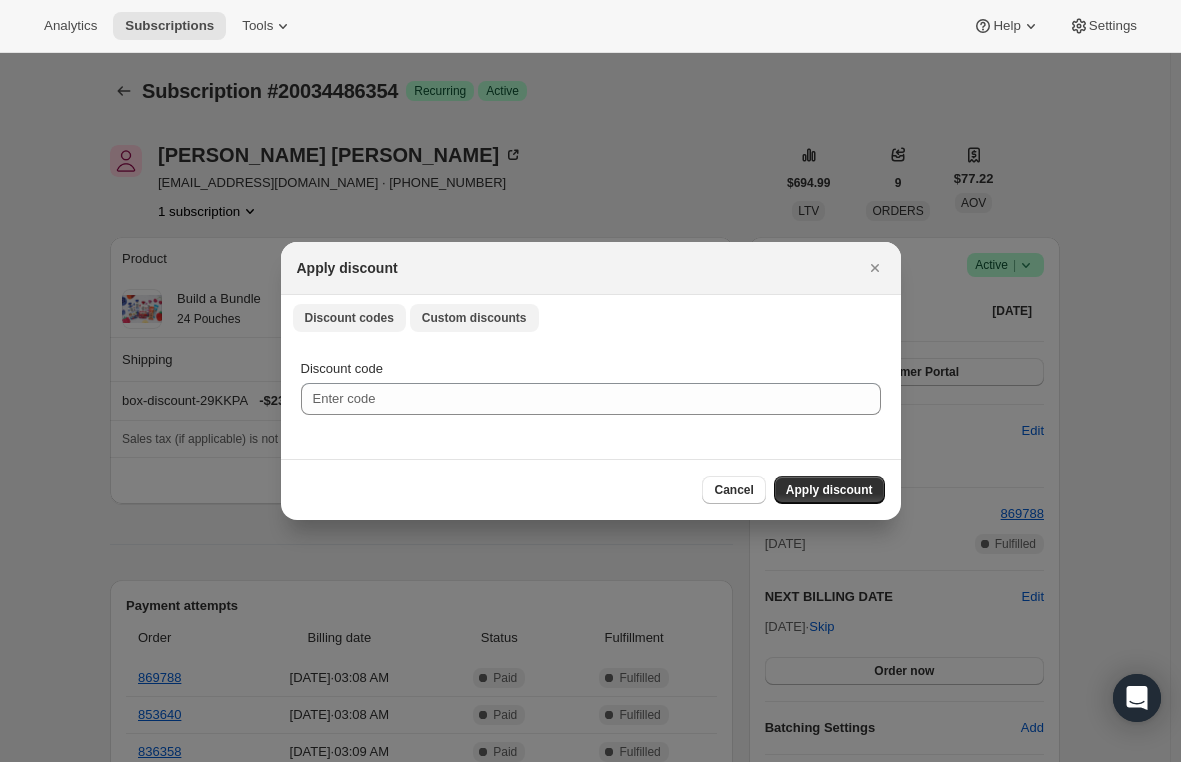 click on "Custom discounts" at bounding box center [474, 318] 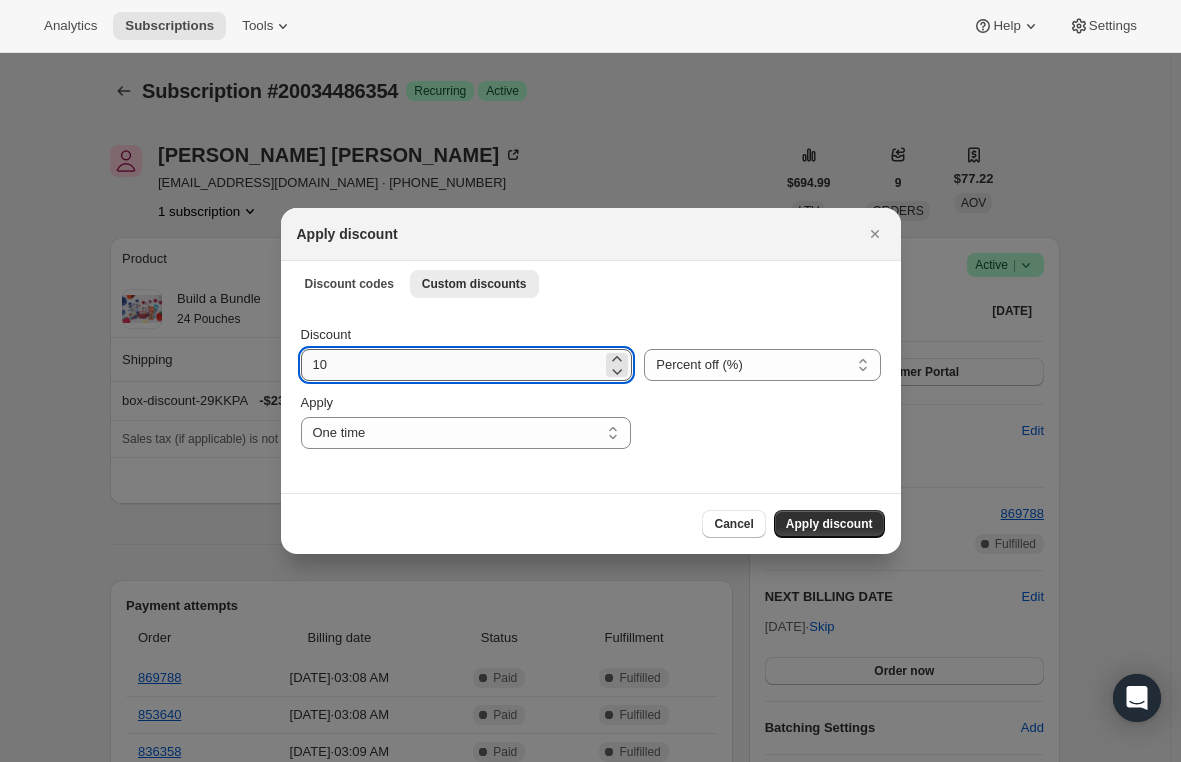 click on "10" at bounding box center (452, 365) 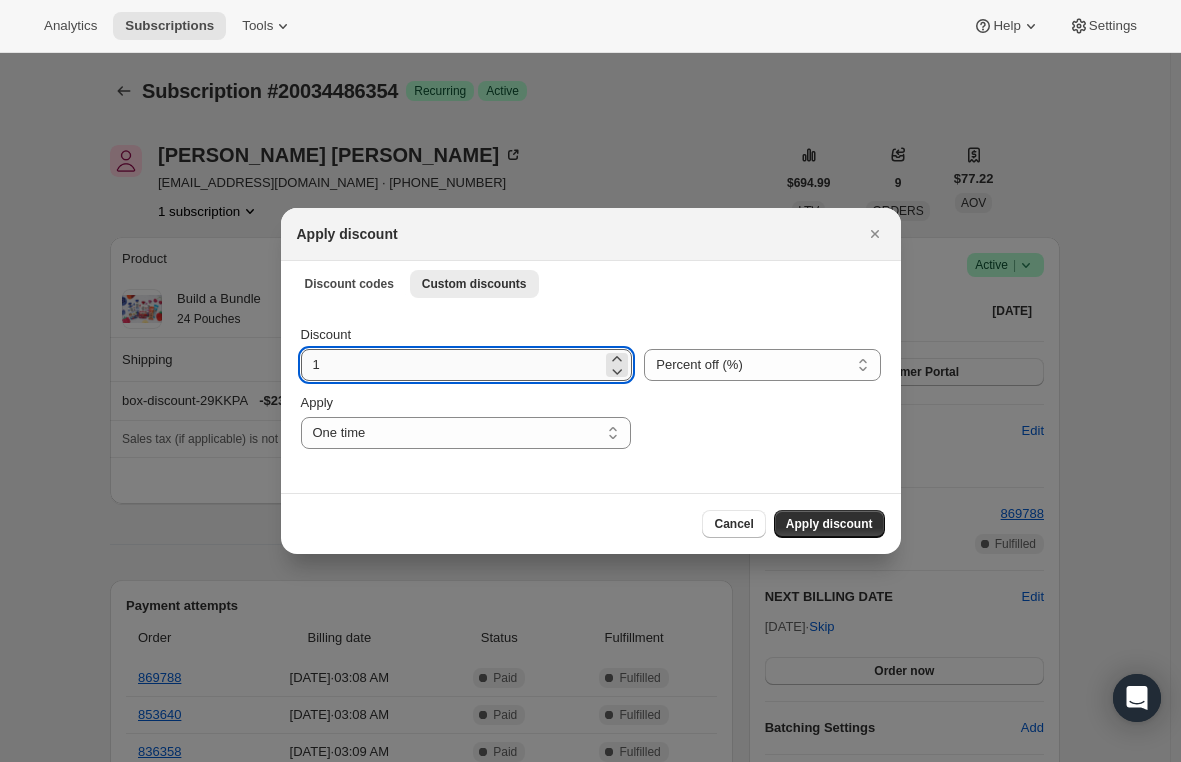 type on "15" 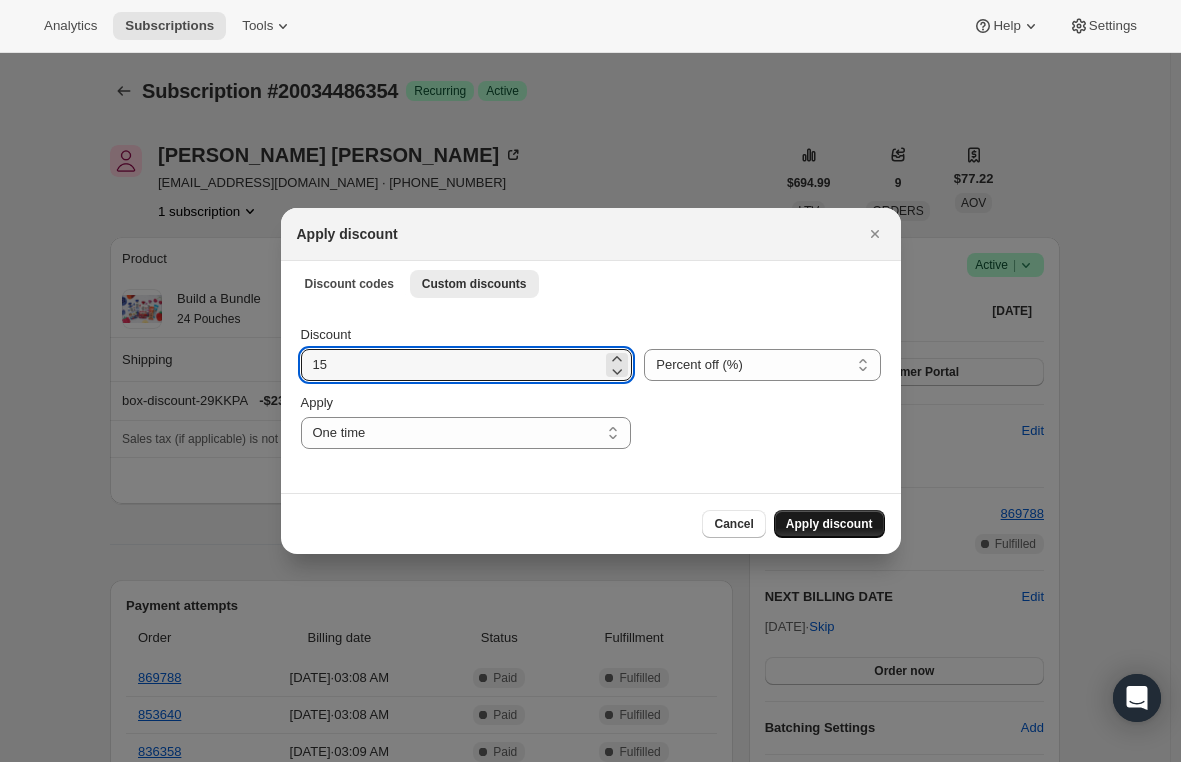 click on "Apply discount" at bounding box center [829, 524] 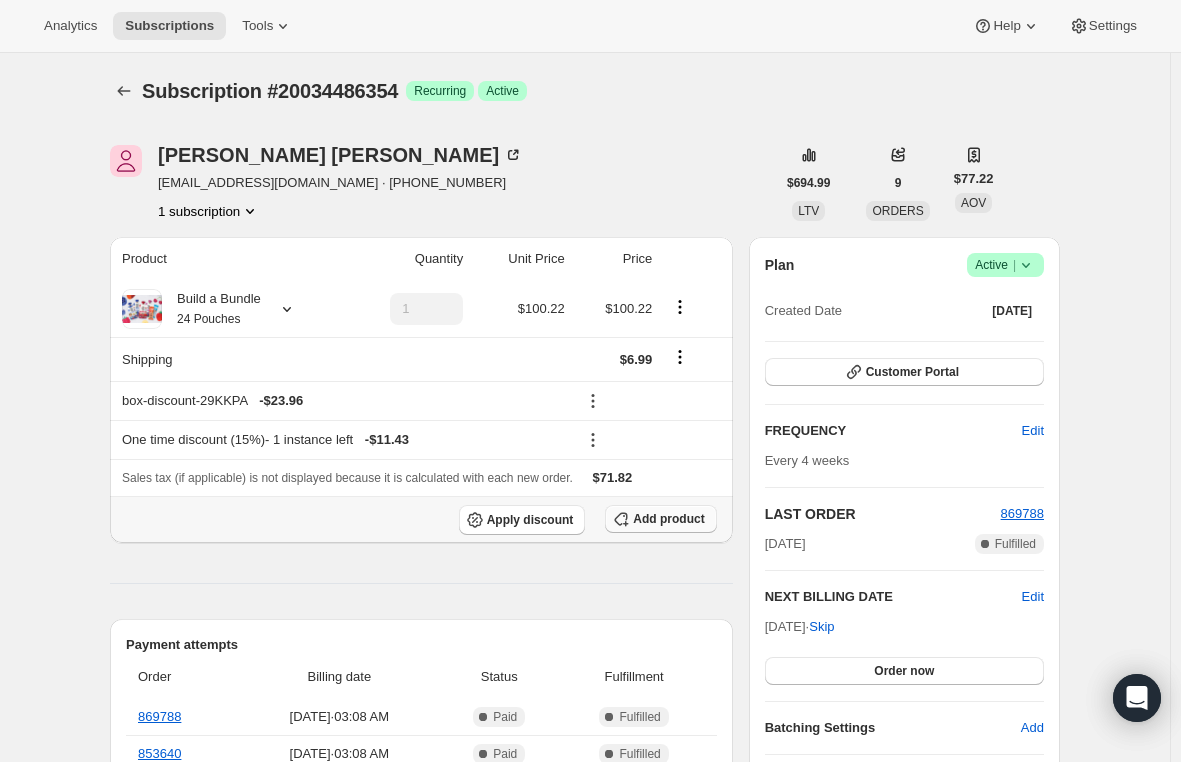 click on "Add product" at bounding box center [668, 519] 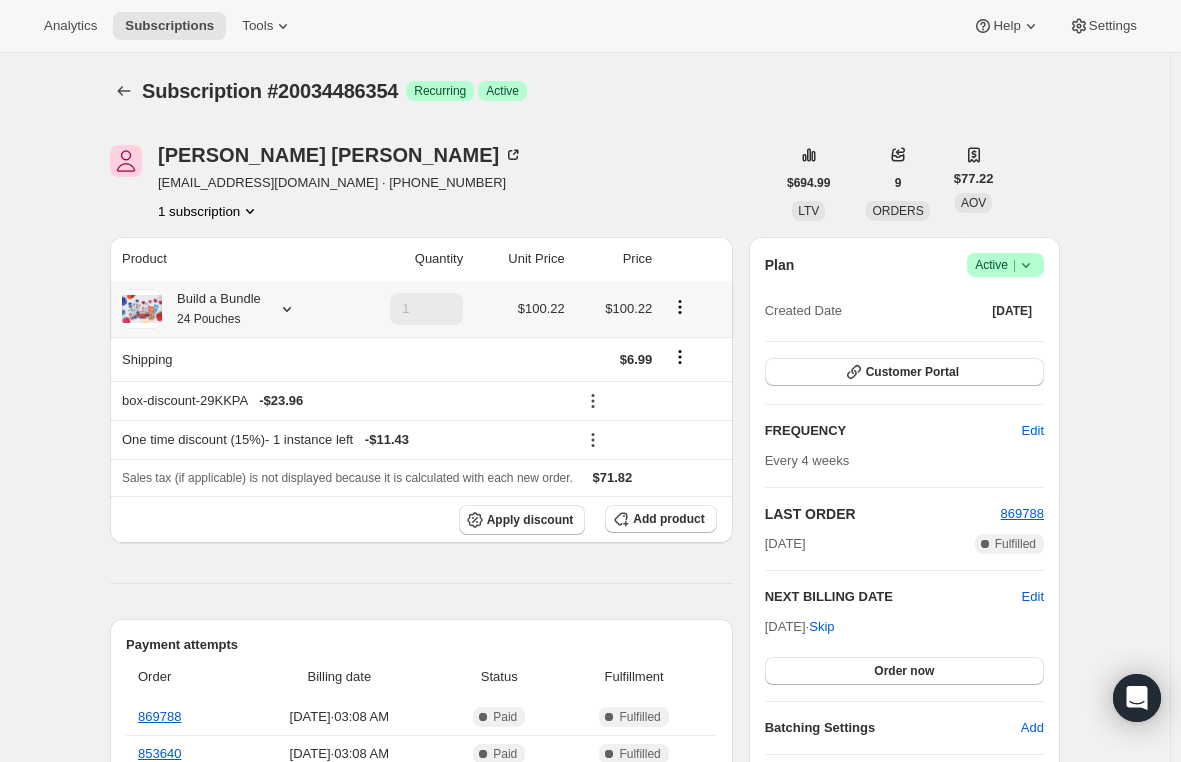 click on "Build a Bundle 24 Pouches" at bounding box center [211, 309] 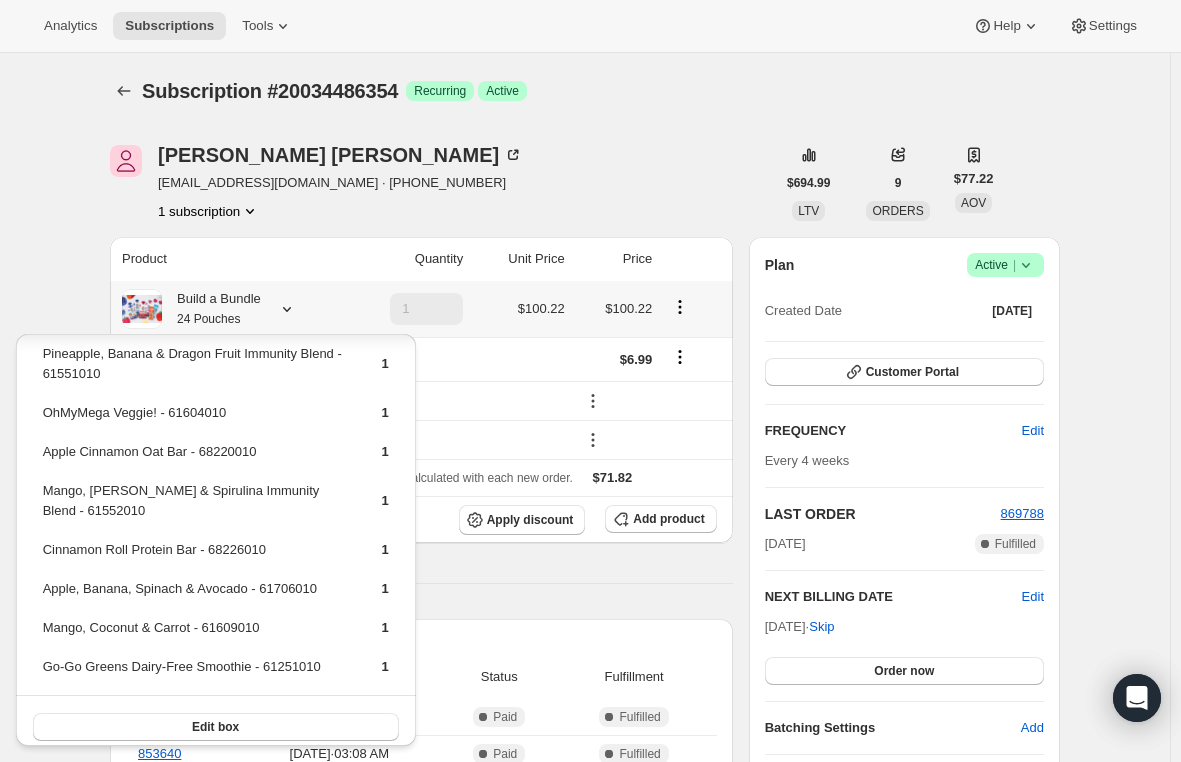 scroll, scrollTop: 753, scrollLeft: 0, axis: vertical 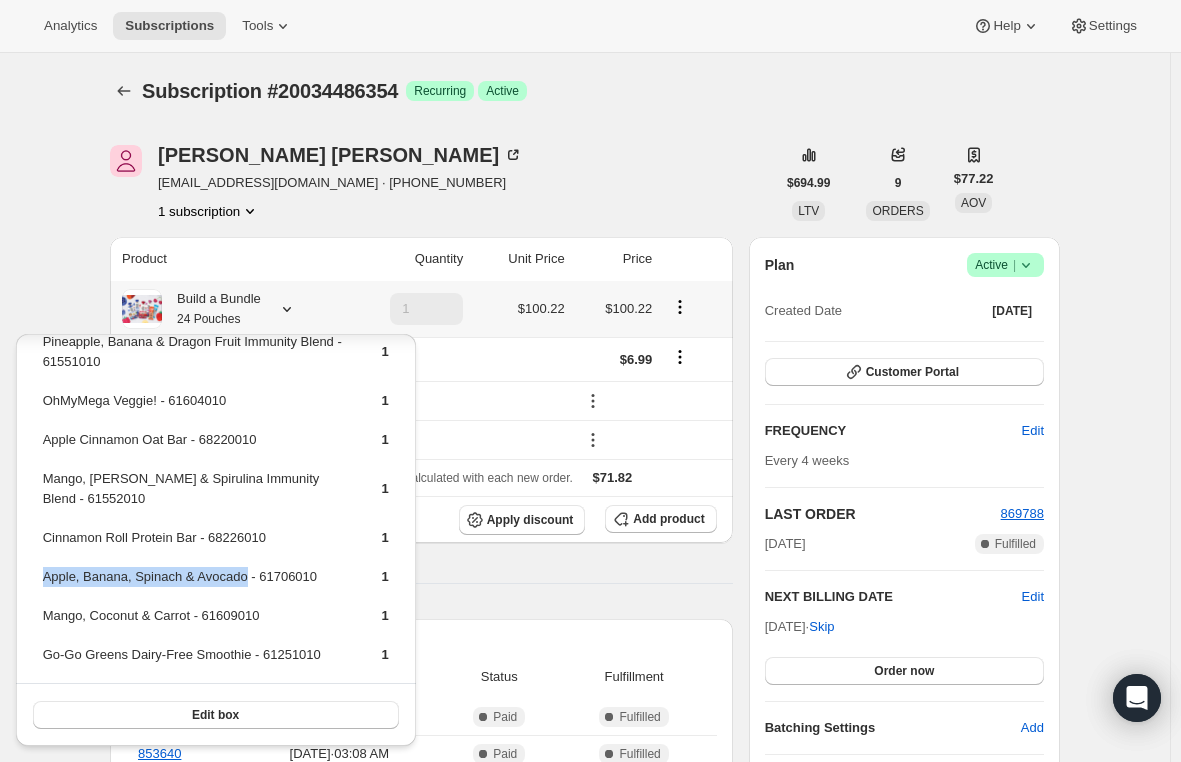 drag, startPoint x: 244, startPoint y: 580, endPoint x: 42, endPoint y: 587, distance: 202.12125 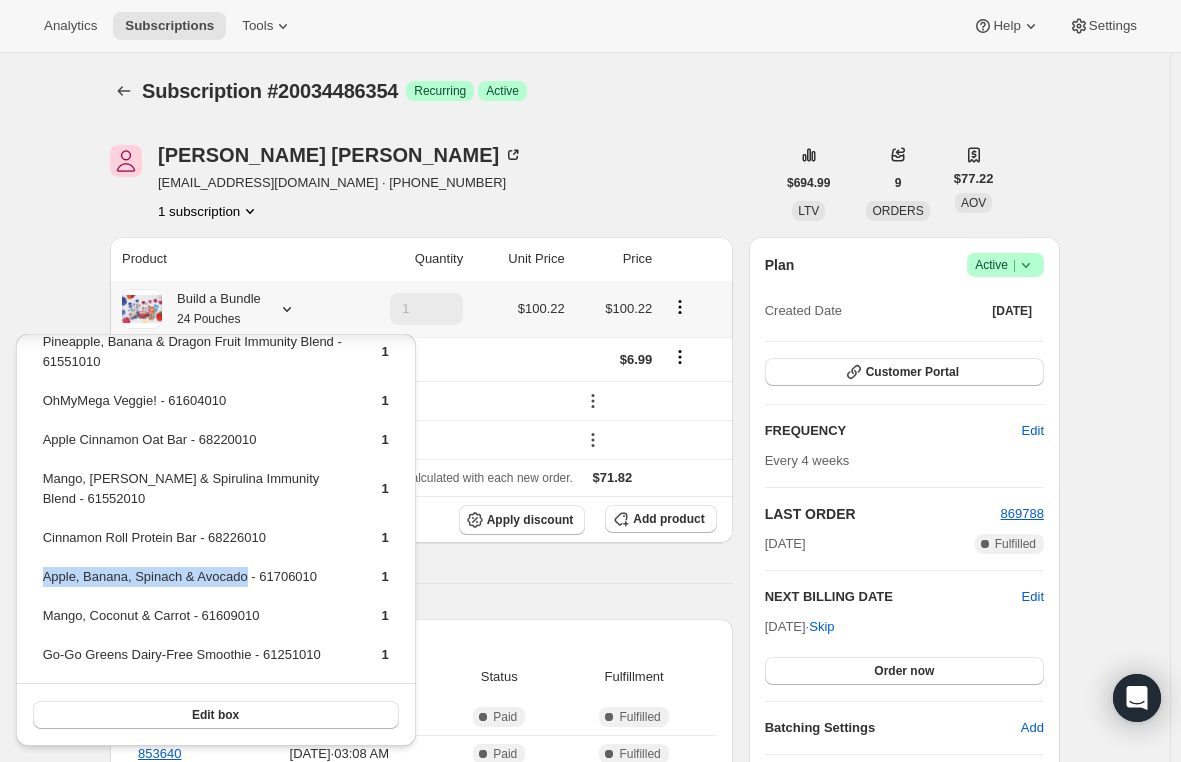 copy on "Apple, Banana, Spinach & Avocado" 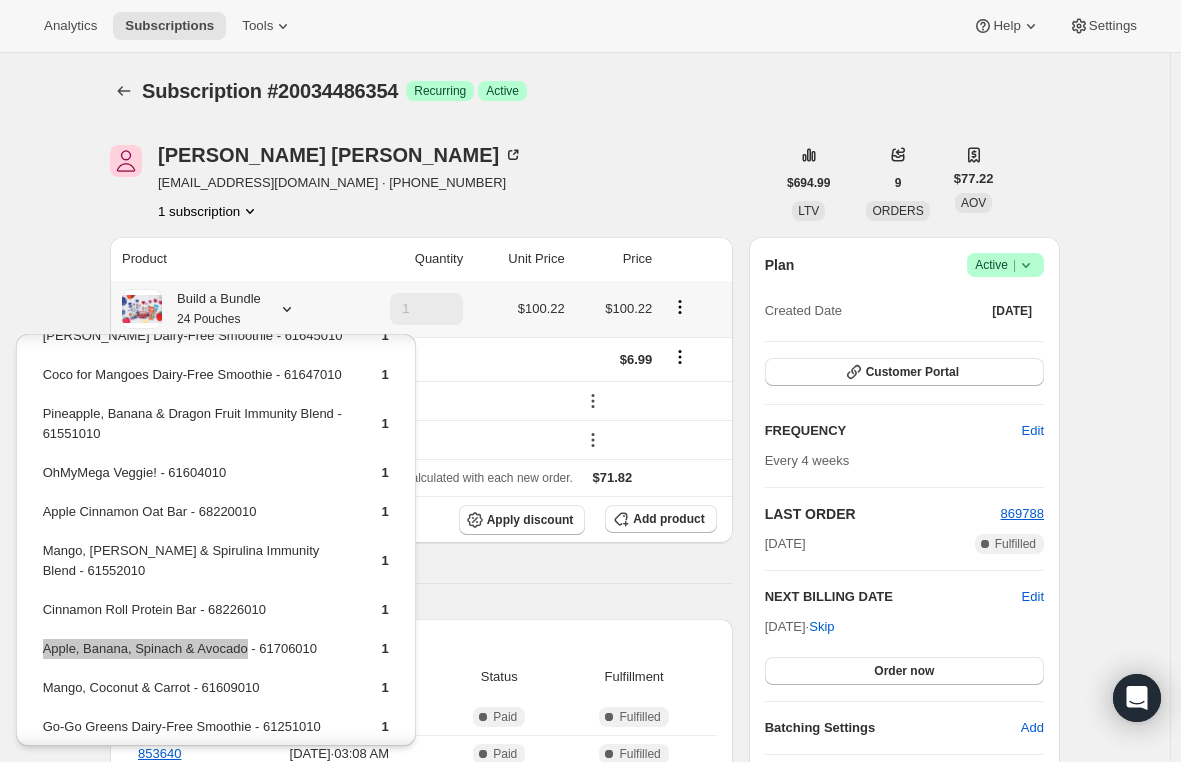 scroll, scrollTop: 653, scrollLeft: 0, axis: vertical 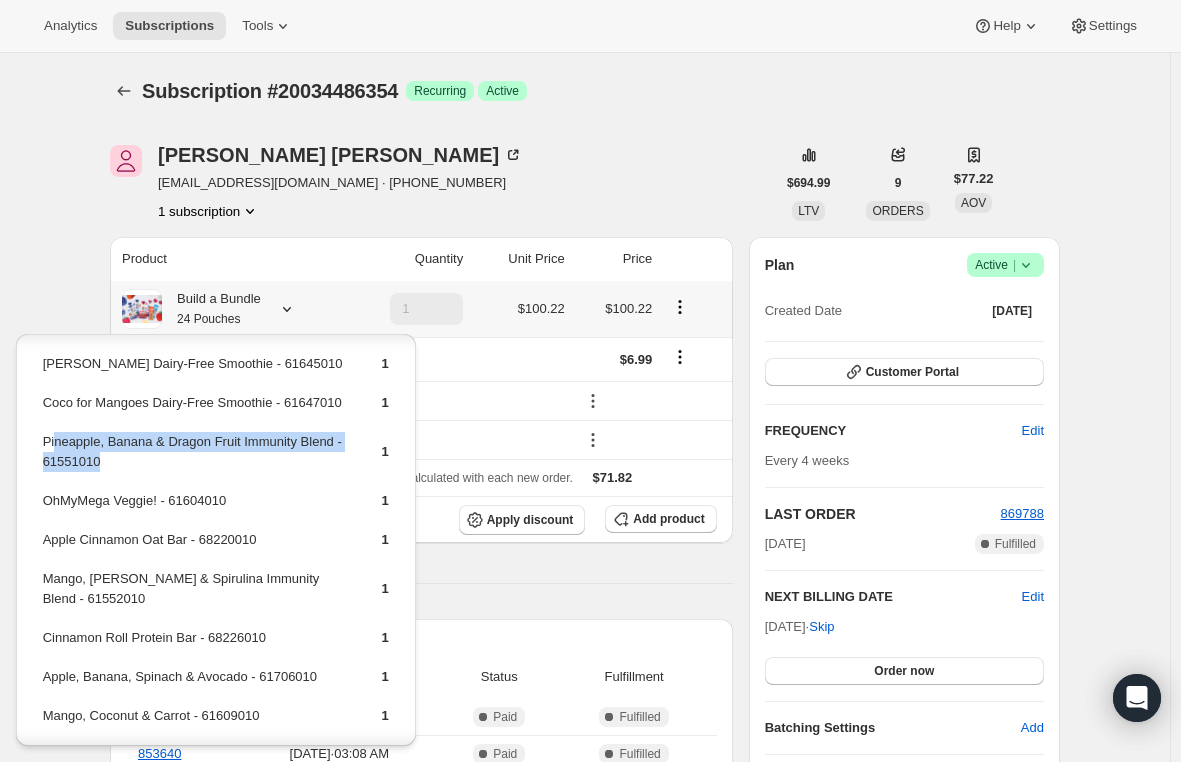 drag, startPoint x: 339, startPoint y: 447, endPoint x: 53, endPoint y: 451, distance: 286.02798 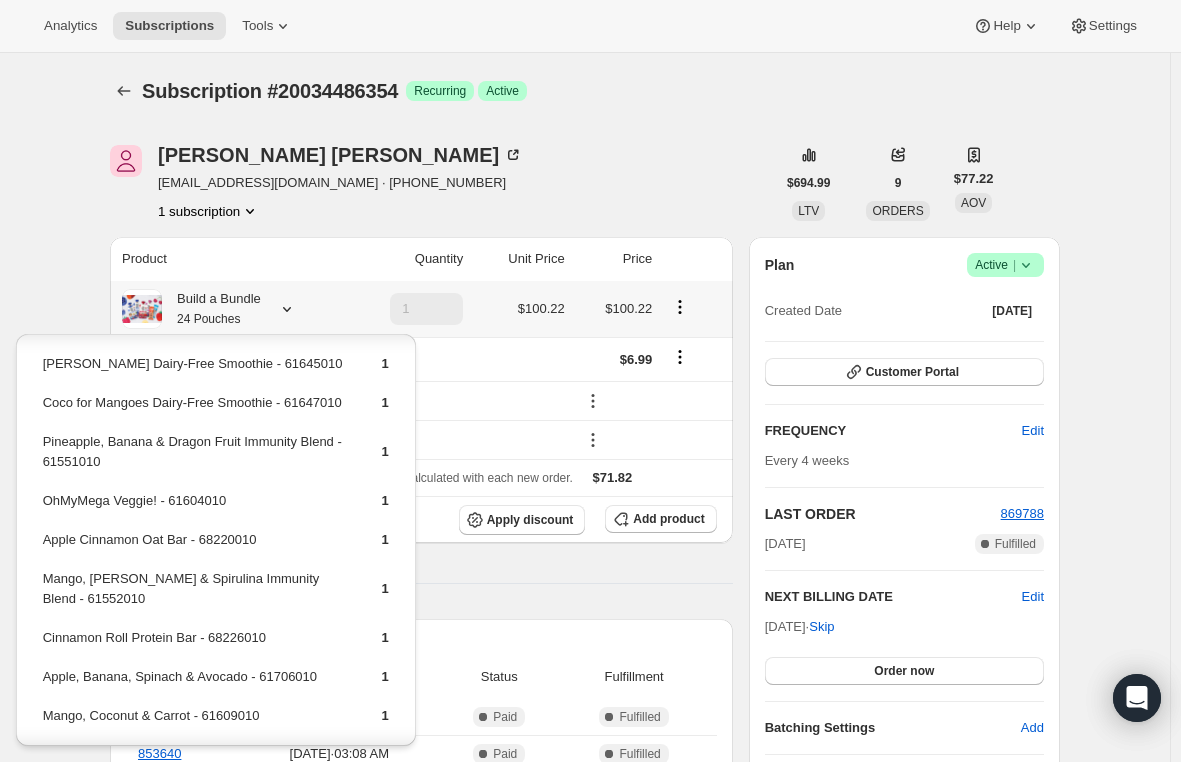 click on "Pineapple, Banana & Dragon Fruit Immunity Blend - 61551010" at bounding box center [195, 459] 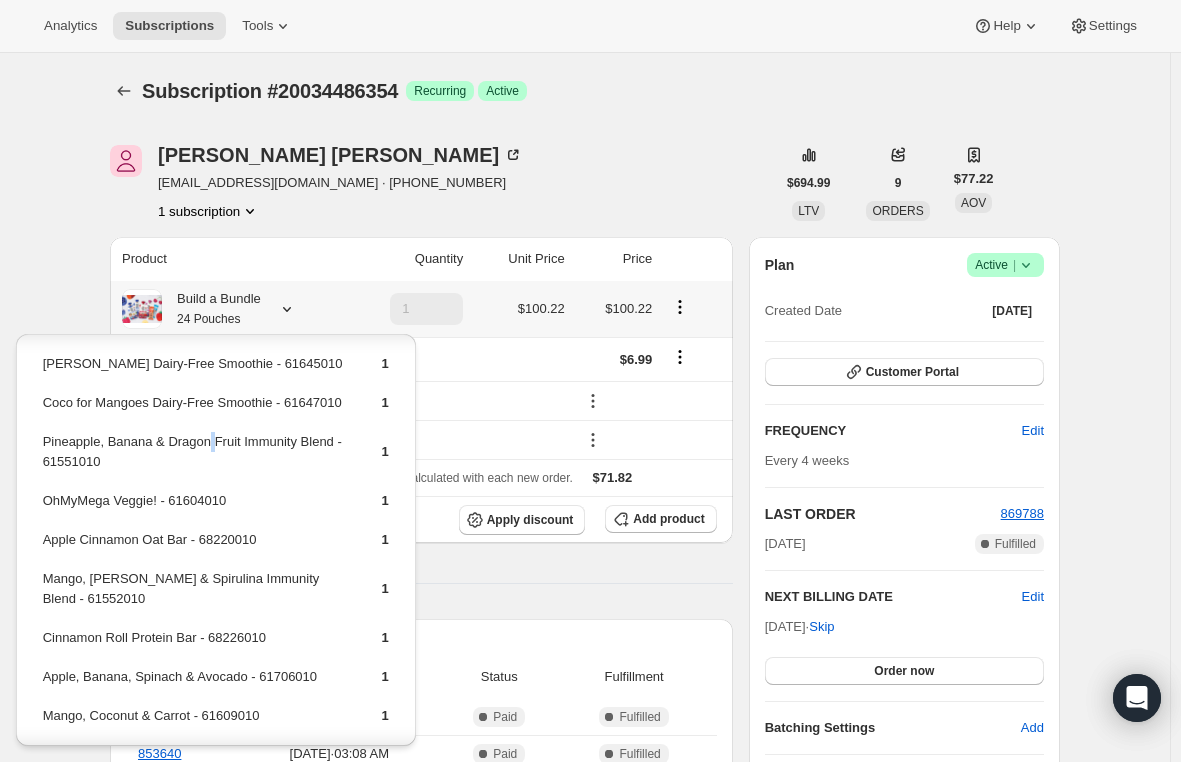 click on "Pineapple, Banana & Dragon Fruit Immunity Blend - 61551010" at bounding box center (195, 459) 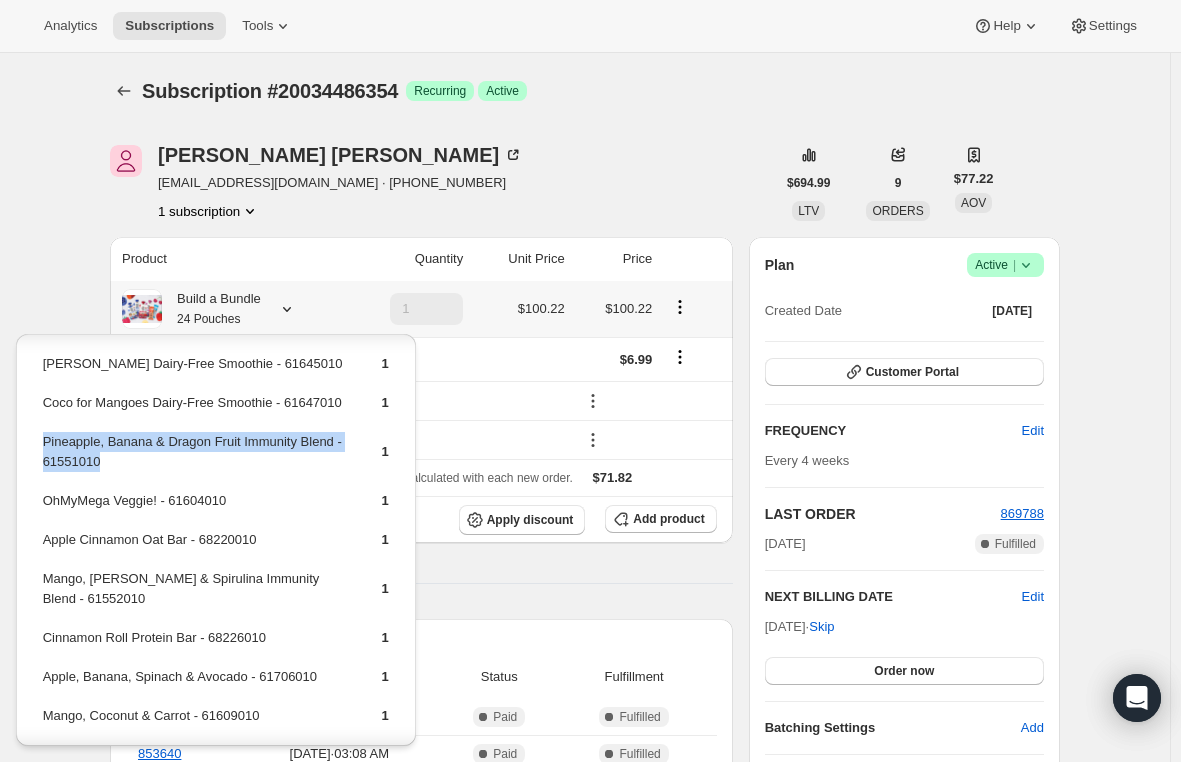 click on "Pineapple, Banana & Dragon Fruit Immunity Blend - 61551010" at bounding box center [195, 459] 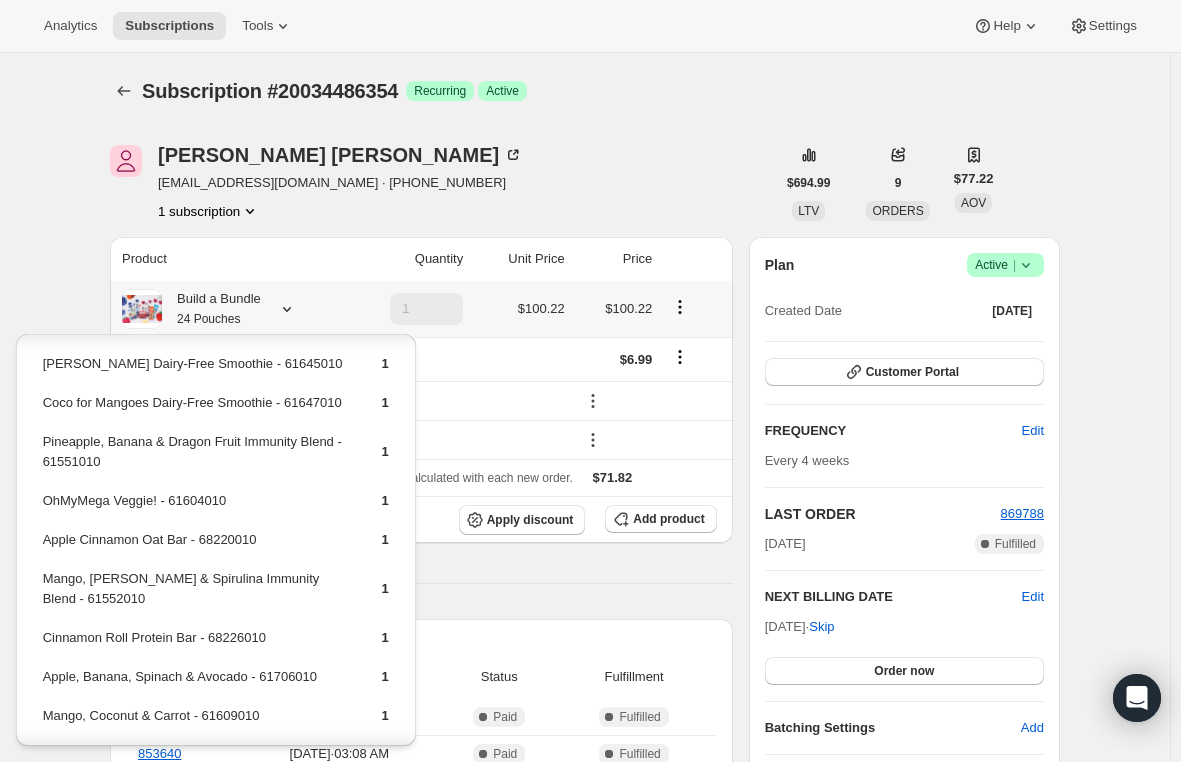 click on "Pineapple, Banana & Dragon Fruit Immunity Blend - 61551010" at bounding box center [195, 459] 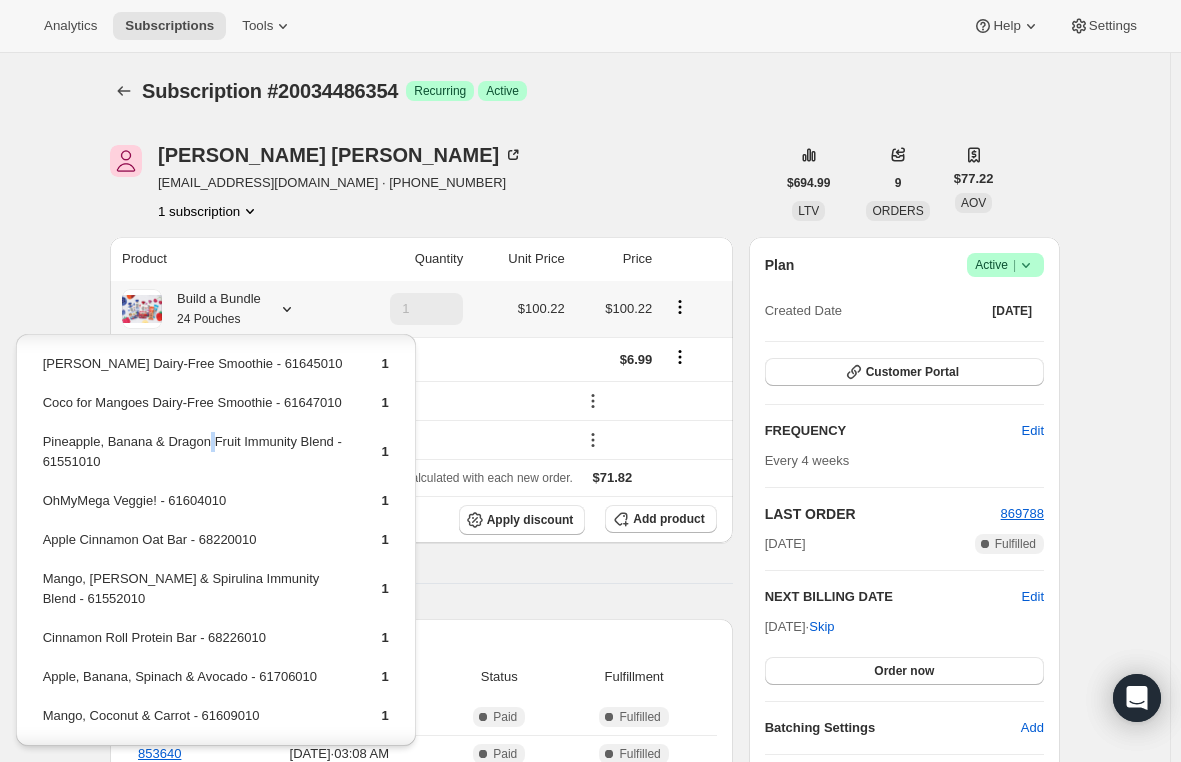 click on "Pineapple, Banana & Dragon Fruit Immunity Blend - 61551010" at bounding box center (195, 459) 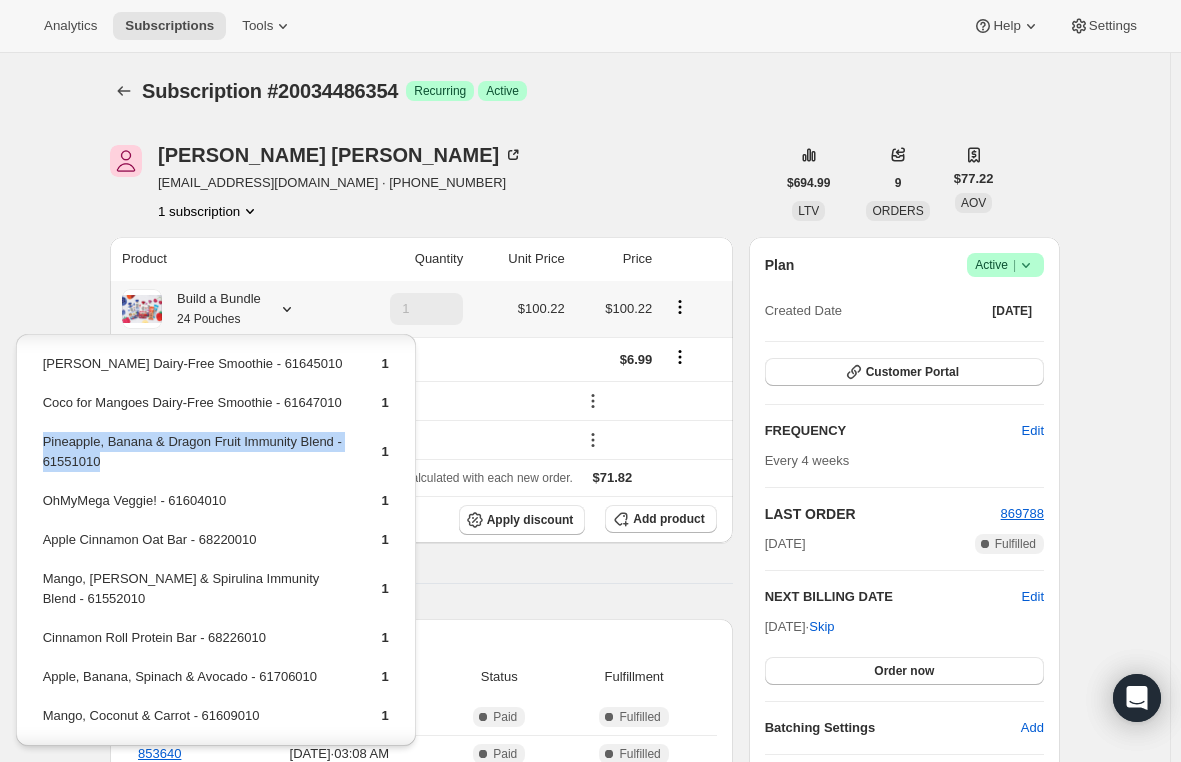 click on "Pineapple, Banana & Dragon Fruit Immunity Blend - 61551010" at bounding box center (195, 459) 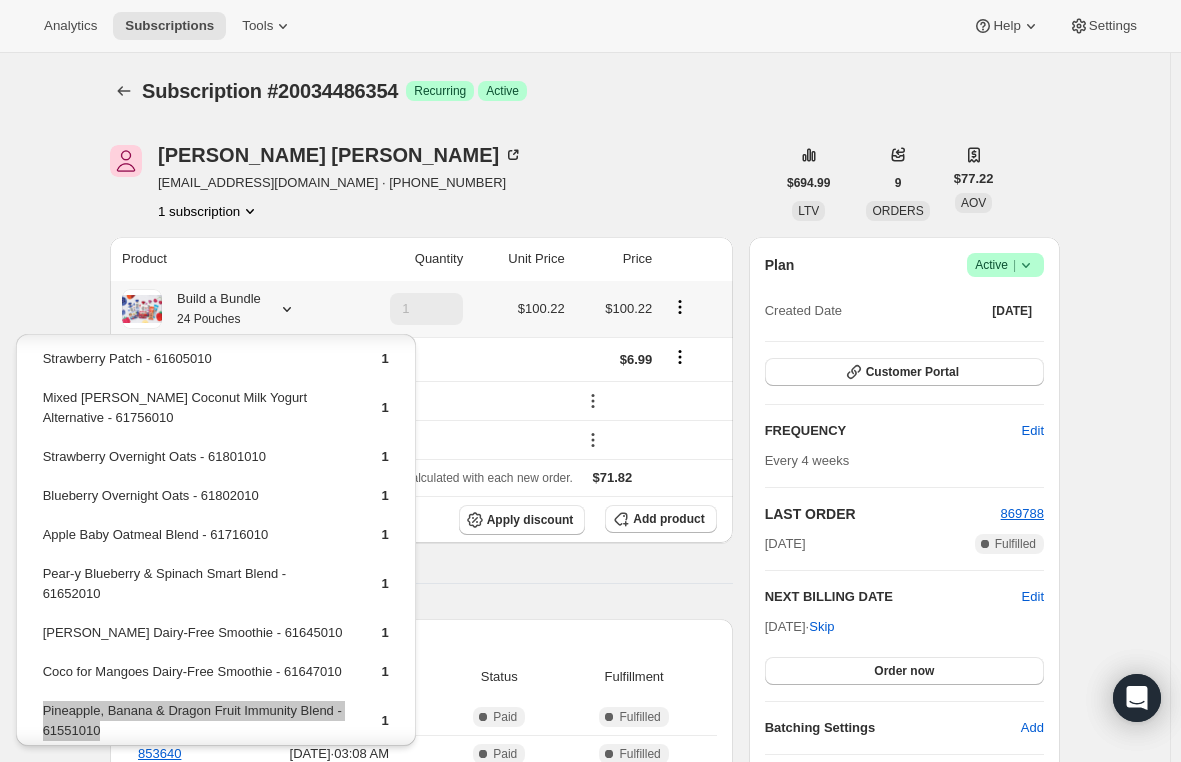 scroll, scrollTop: 353, scrollLeft: 0, axis: vertical 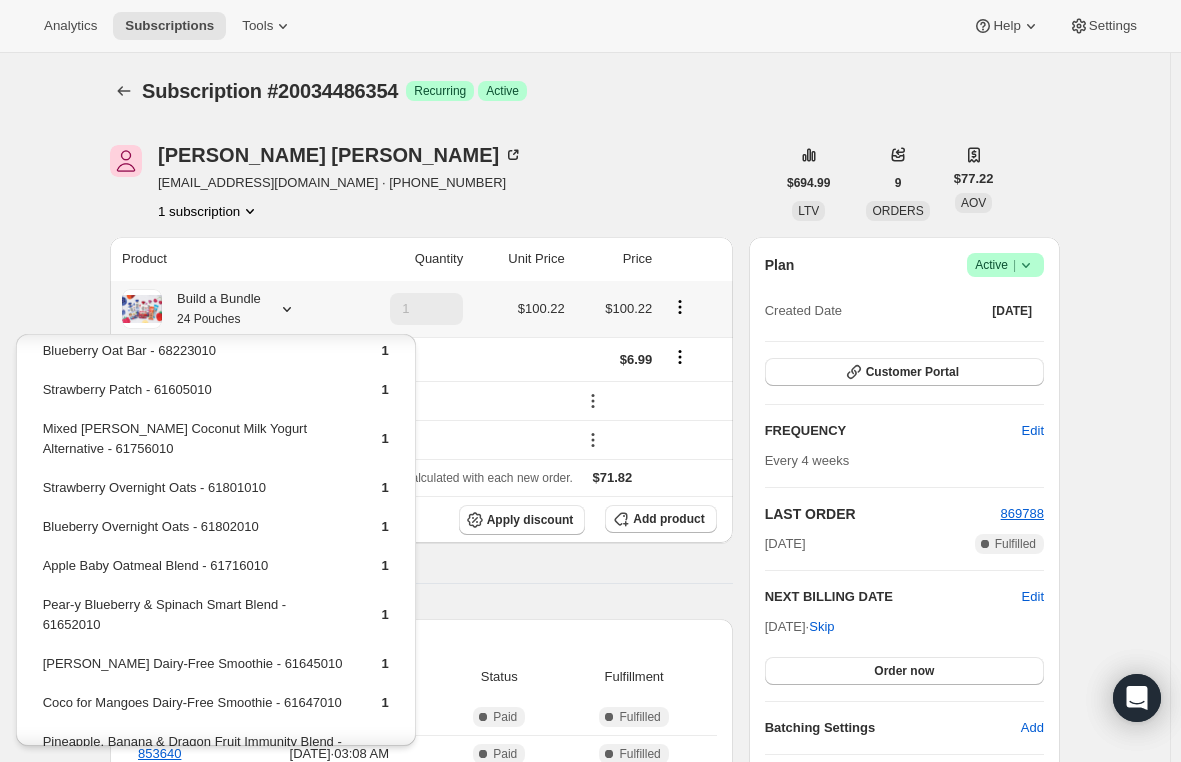 click on "Strawberry Overnight Oats - 61801010" at bounding box center (195, 495) 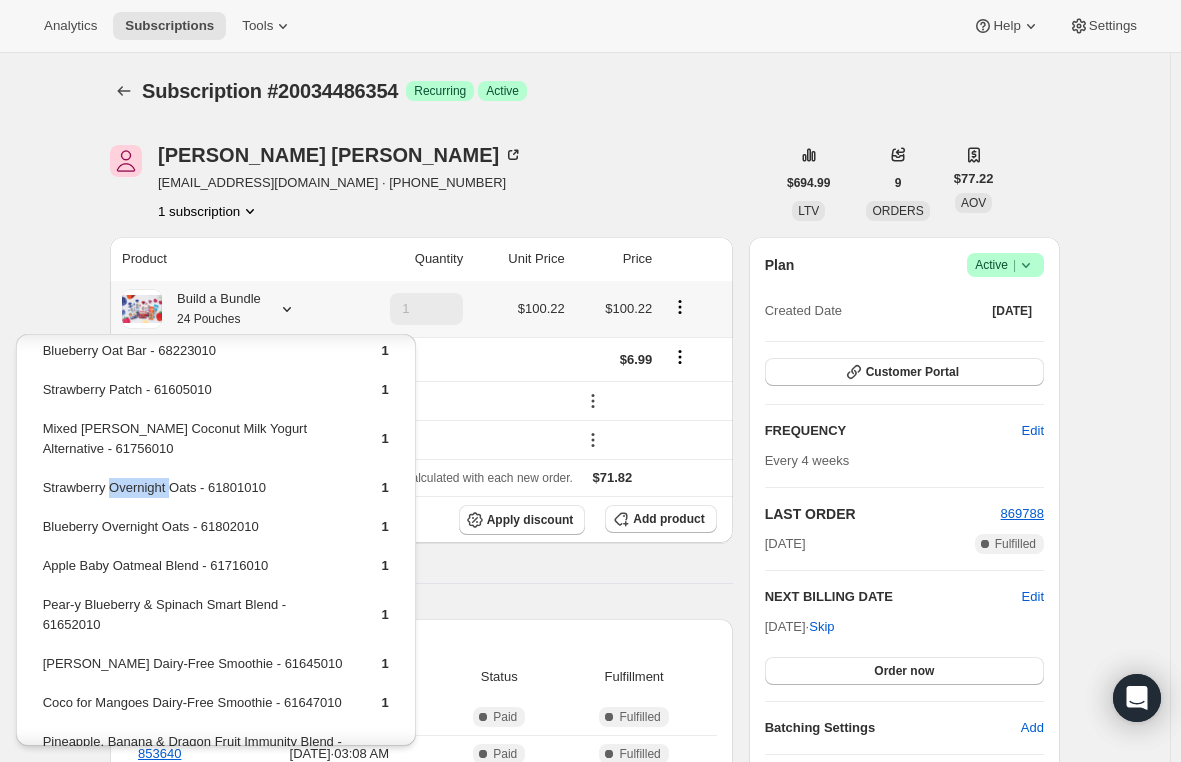 click on "Strawberry Overnight Oats - 61801010" at bounding box center (195, 495) 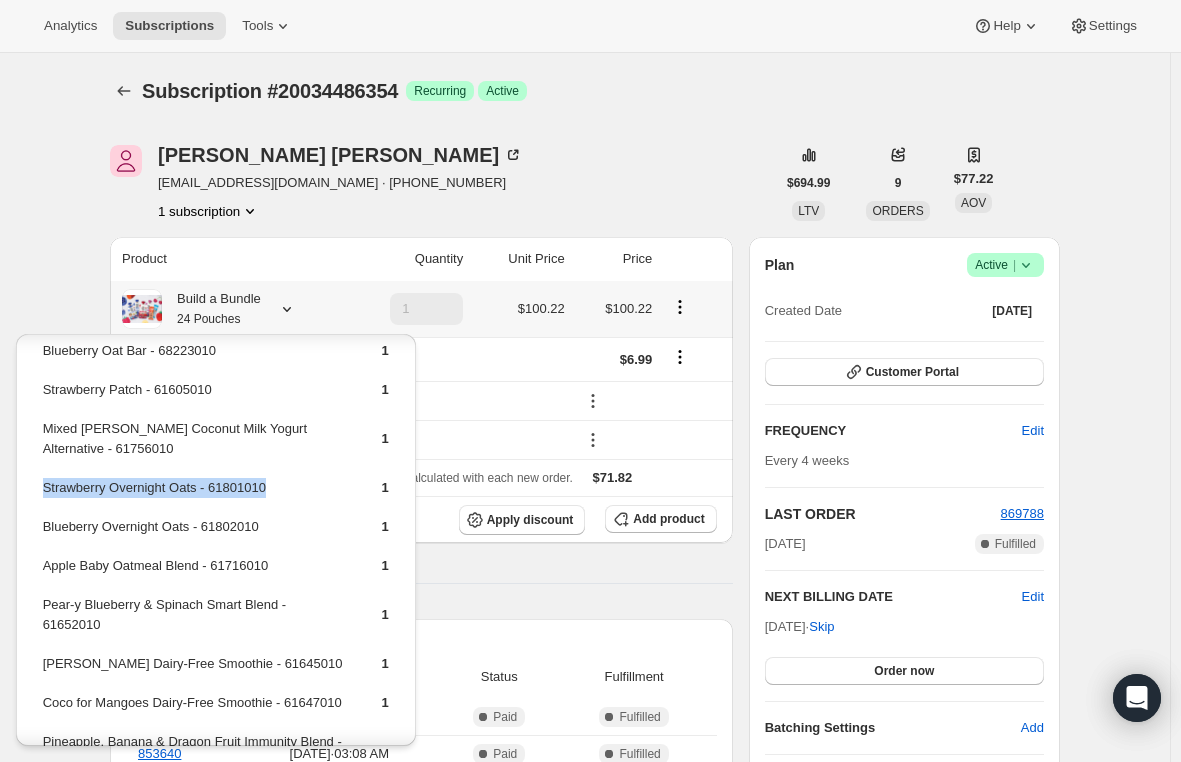 click on "Strawberry Overnight Oats - 61801010" at bounding box center (195, 495) 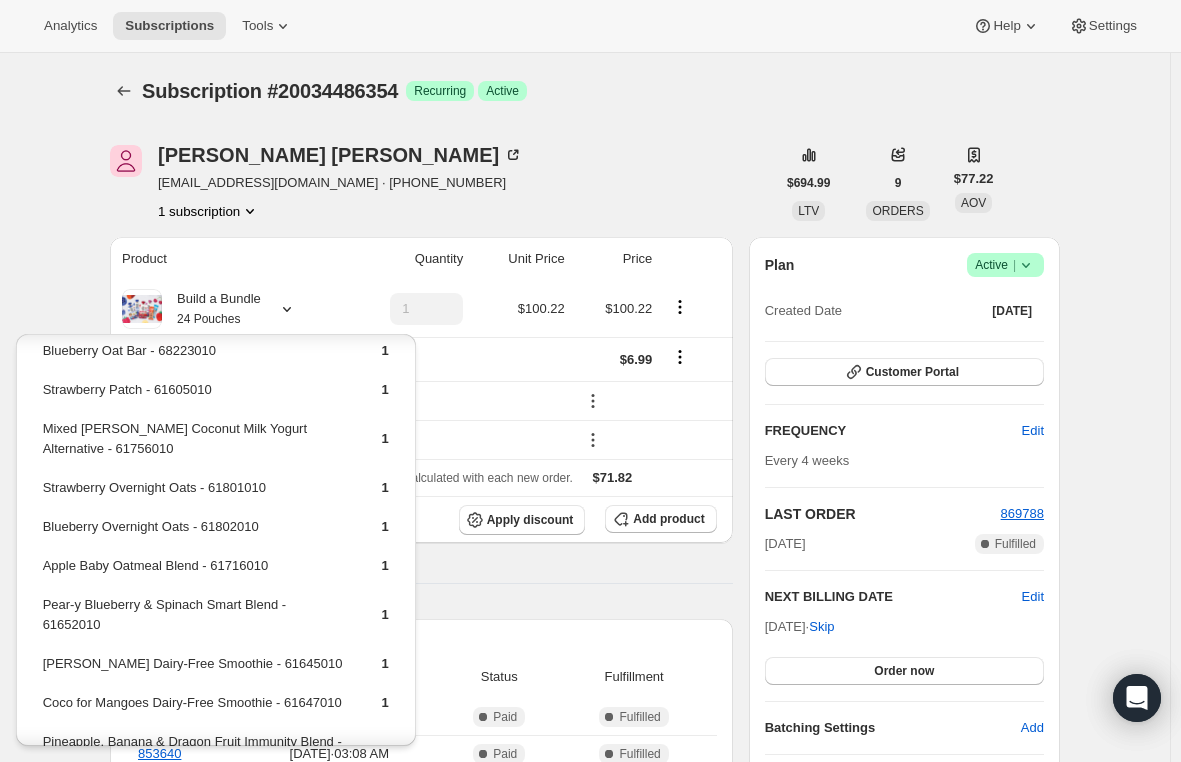 click on "Subscription #20034486354. This page is ready Subscription #20034486354 Success Recurring Success Active [PERSON_NAME] [EMAIL_ADDRESS][DOMAIN_NAME] · [PHONE_NUMBER] 1 subscription $694.99 LTV 9 ORDERS $77.22 AOV Product Quantity Unit Price Price Build a Bundle 24 Pouches 1 $100.22 $100.22 Shipping $6.99 box-discount-29KKPA   - $23.96 One time discount (15%)  - 1 instance left   - $11.43 Sales tax (if applicable) is not displayed because it is calculated with each new order.   $71.82 Apply discount Add product Payment attempts Order Billing date Status Fulfillment 869788 [DATE]  ·  03:08 AM  Complete Paid  Complete Fulfilled 853640 [DATE]  ·  03:08 AM  Complete Paid  Complete Fulfilled 836358 [DATE]  ·  03:09 AM  Complete Paid  Complete Fulfilled Timeline [DATE] [PERSON_NAME] added 15% discount via Admin, which will apply to the next order.  10:16 AM [DATE] Shipping rate updated from  5.99 USD  to  6.99 USD  via  Awtomic application .  View bulk process 08:45 AM [DATE] Plan |" at bounding box center [585, 872] 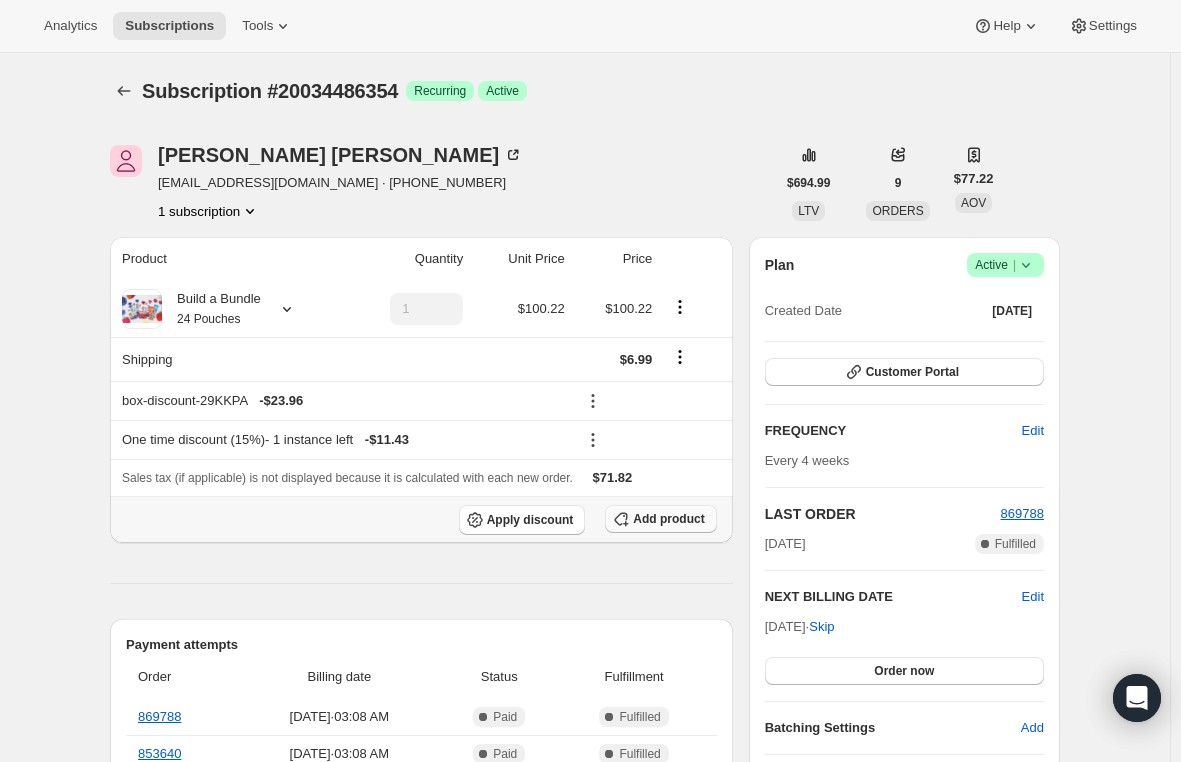 click on "Add product" at bounding box center [668, 519] 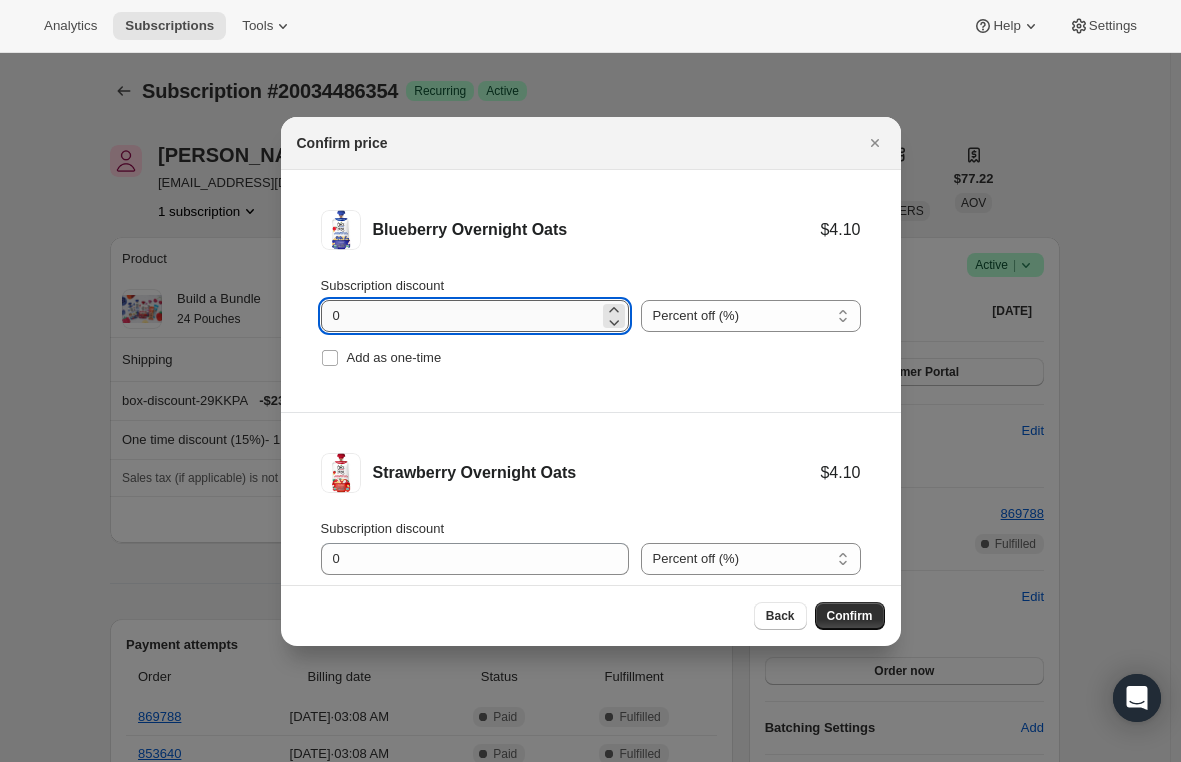 click on "0" at bounding box center [460, 316] 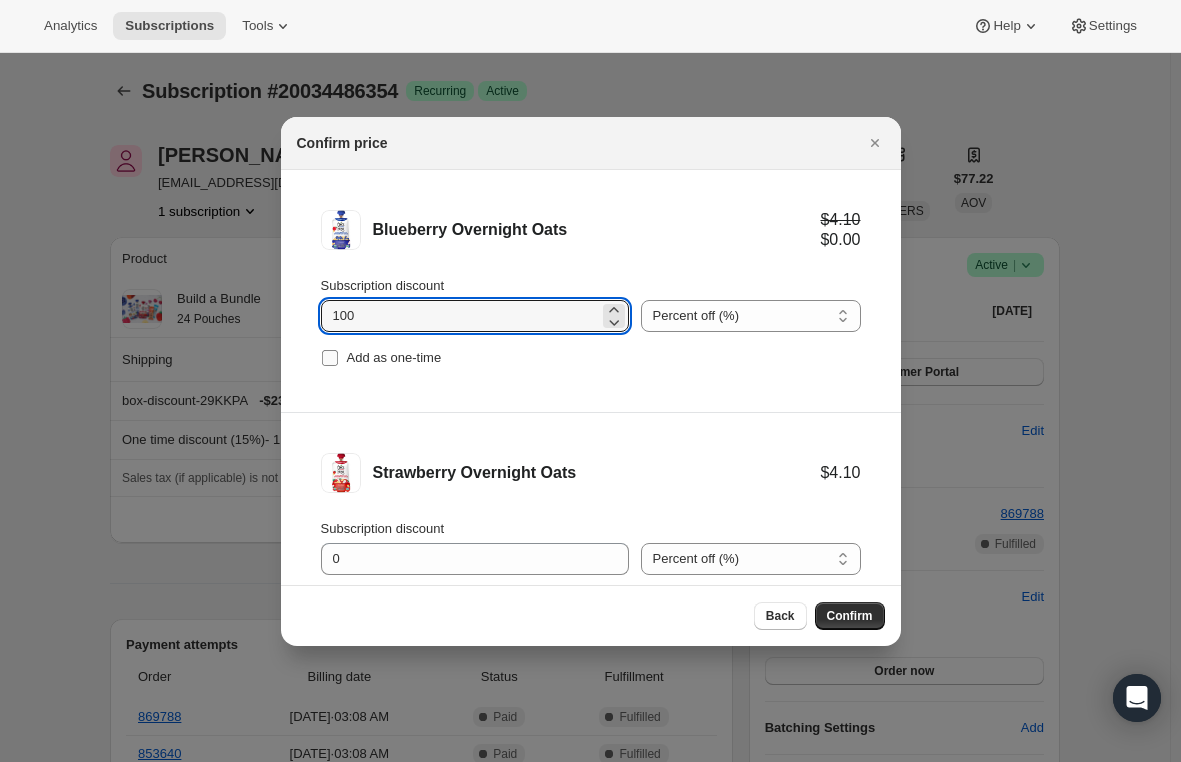 type on "100" 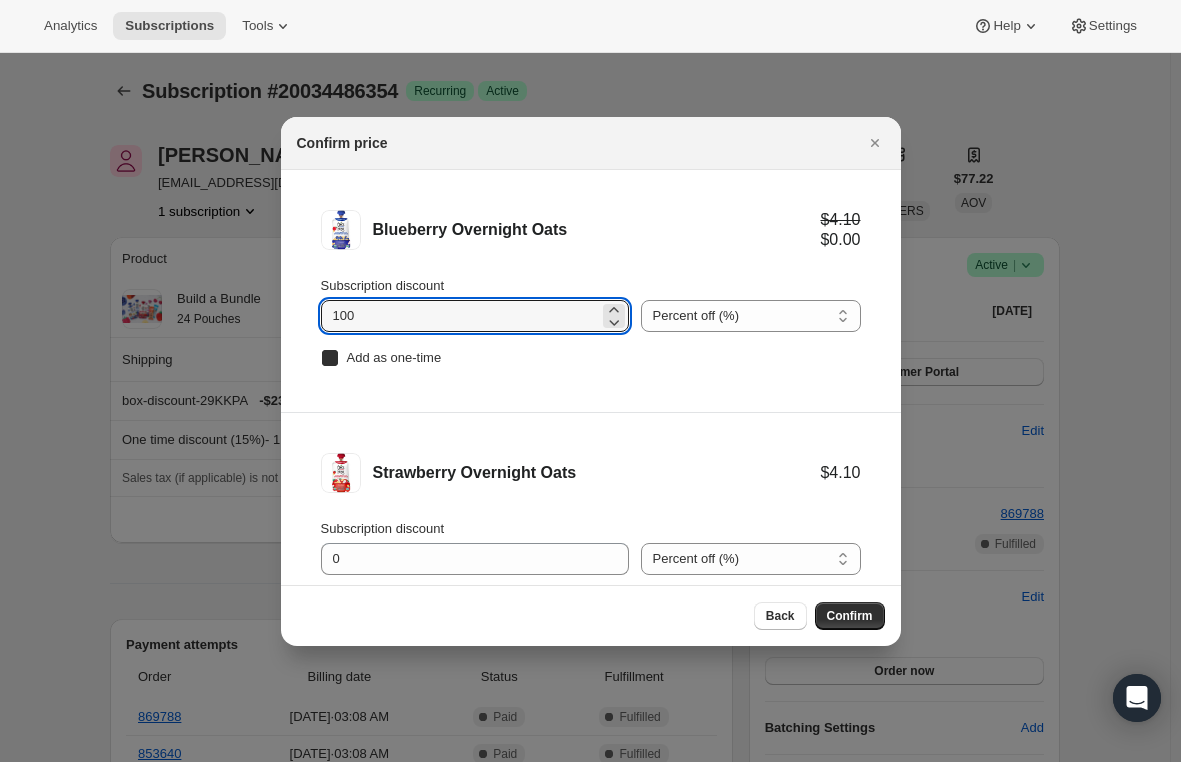 checkbox on "true" 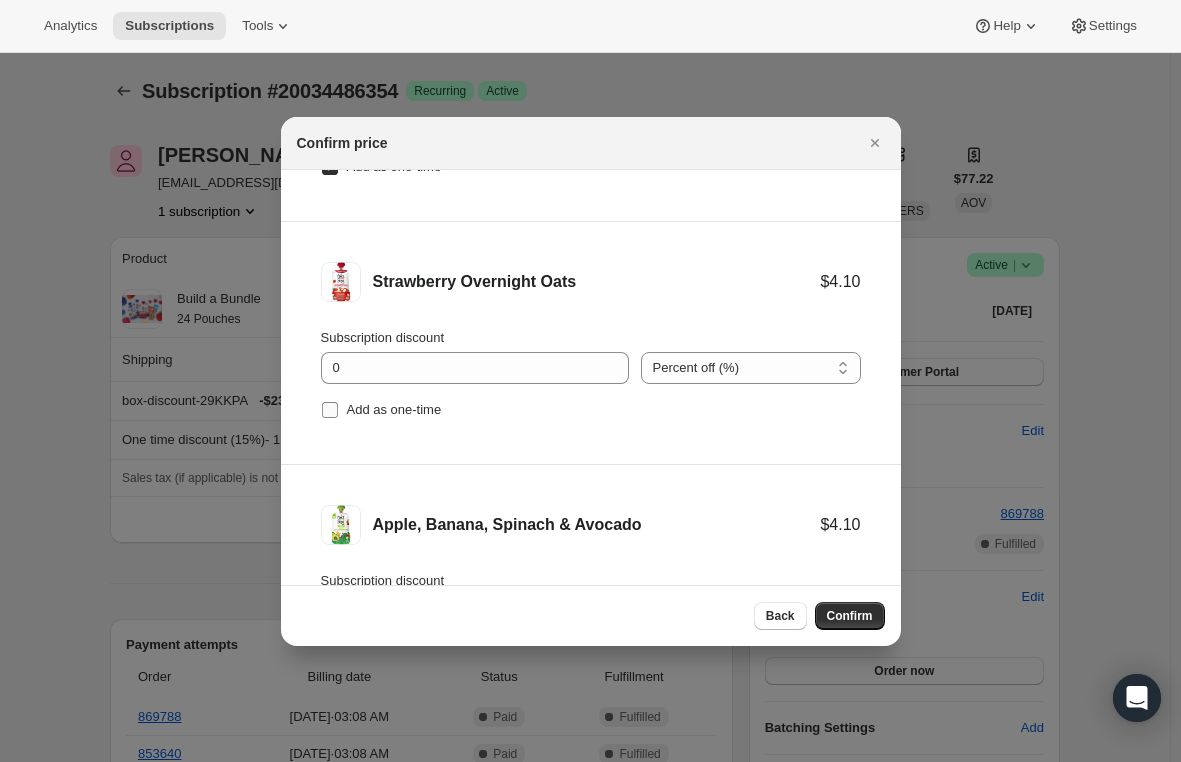 scroll, scrollTop: 200, scrollLeft: 0, axis: vertical 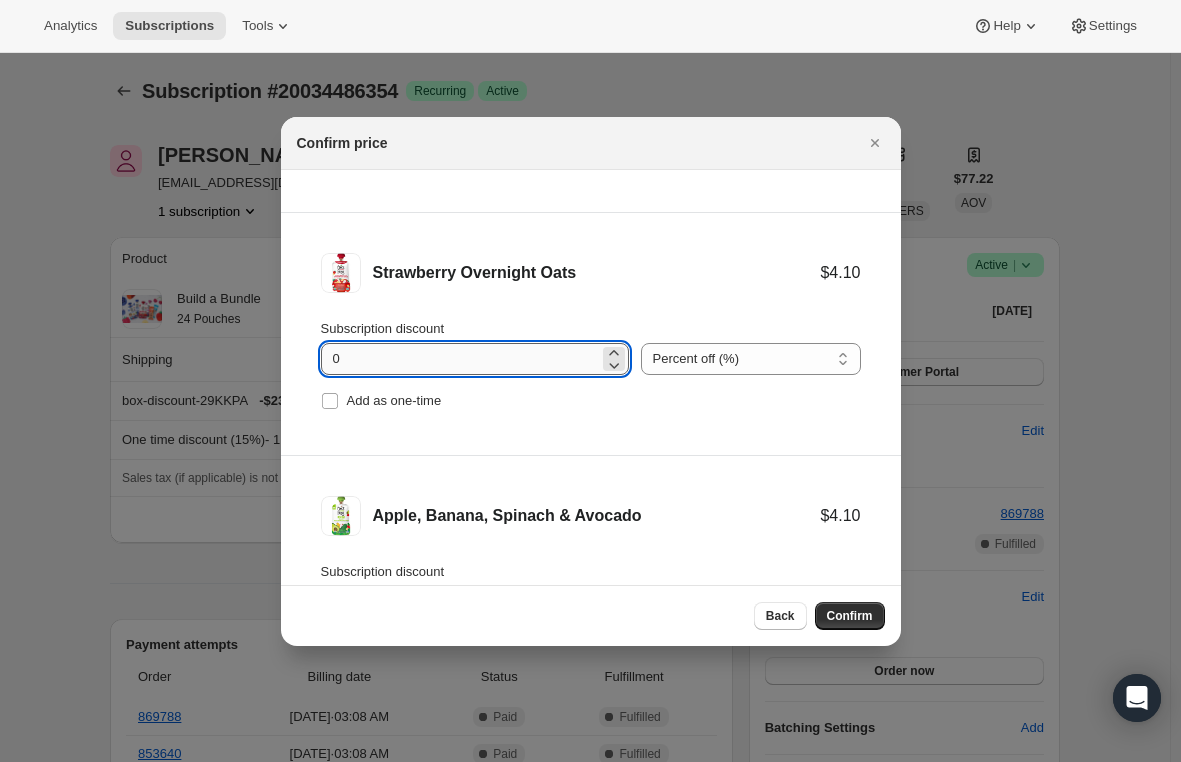click on "0" at bounding box center (460, 359) 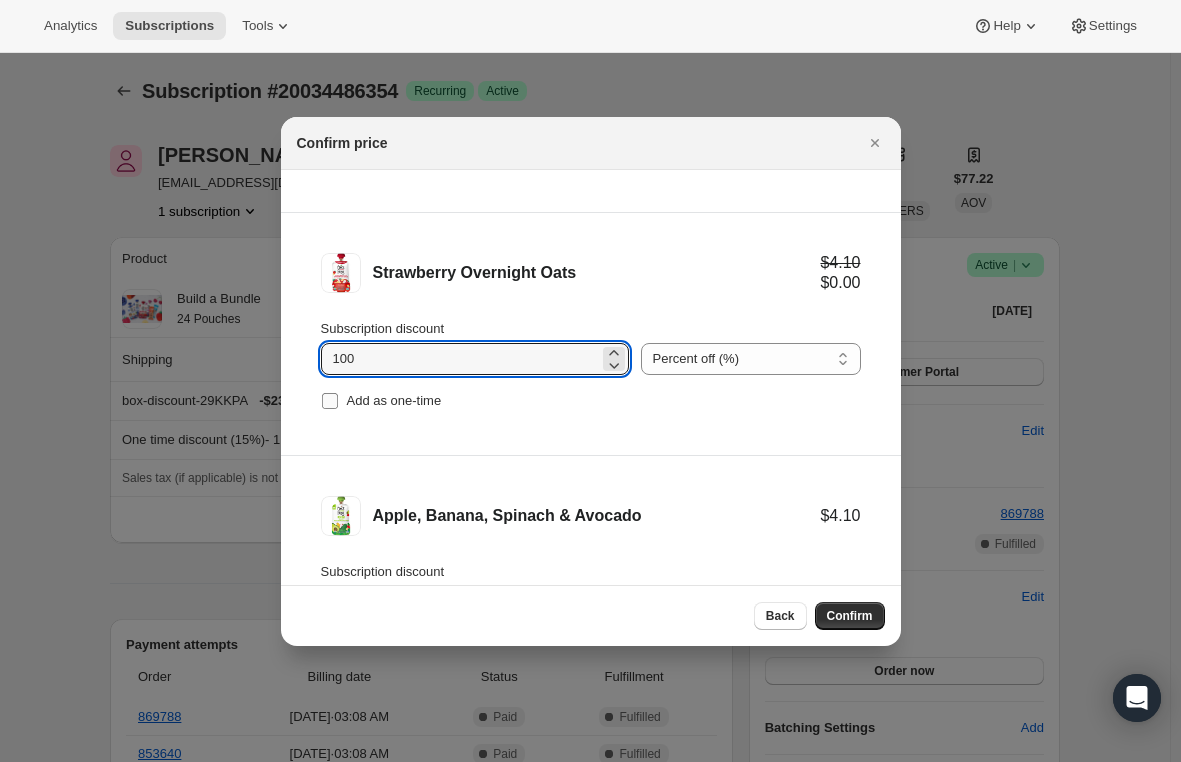 type on "100" 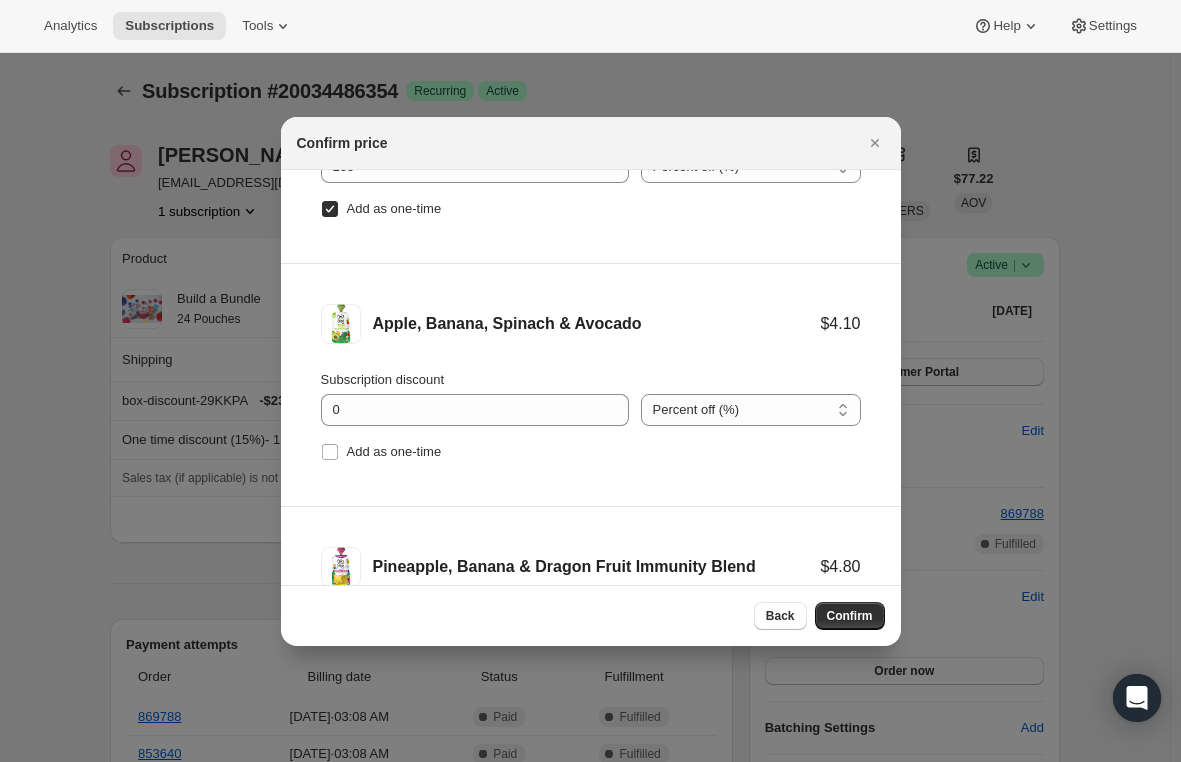 scroll, scrollTop: 400, scrollLeft: 0, axis: vertical 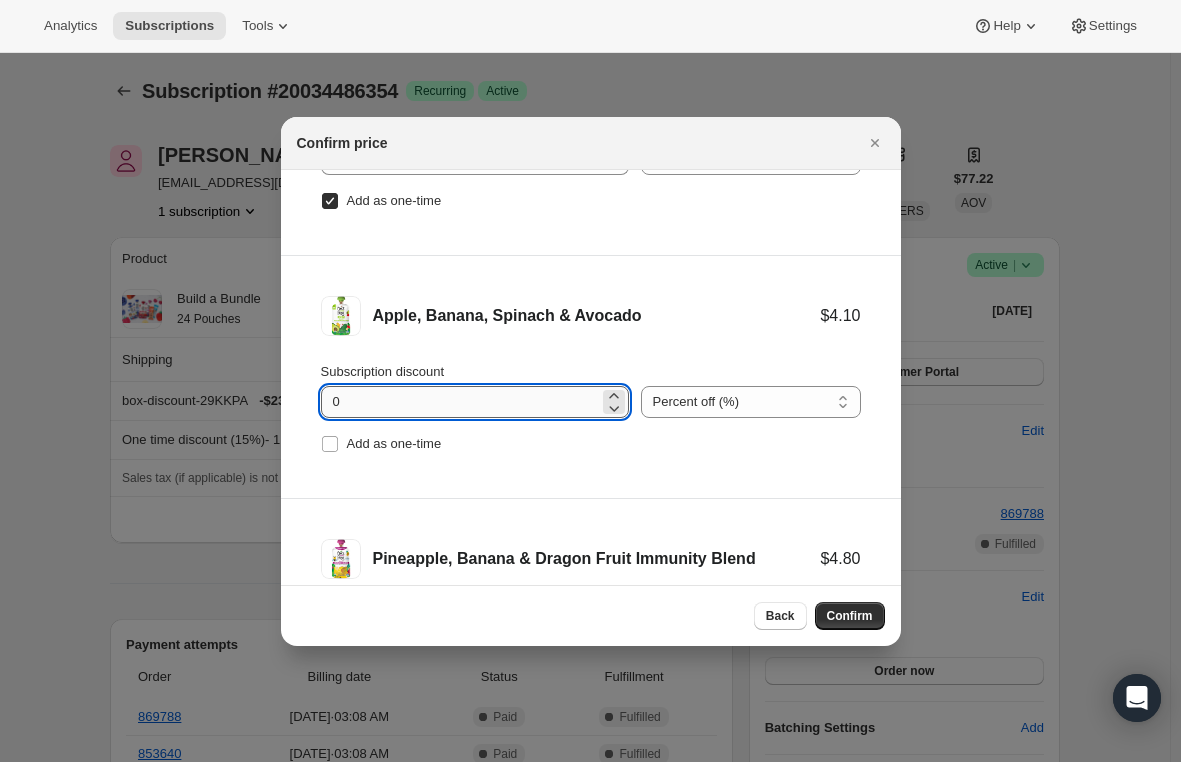 click on "0" at bounding box center (460, 402) 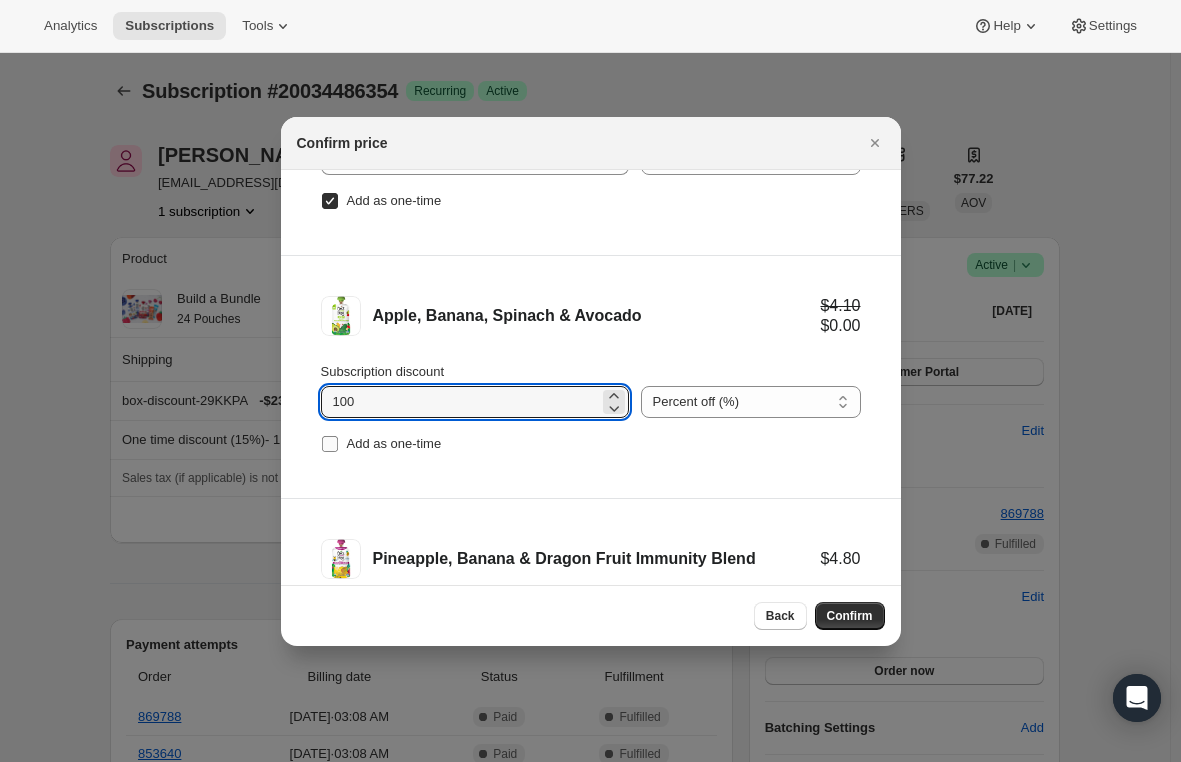 type on "100" 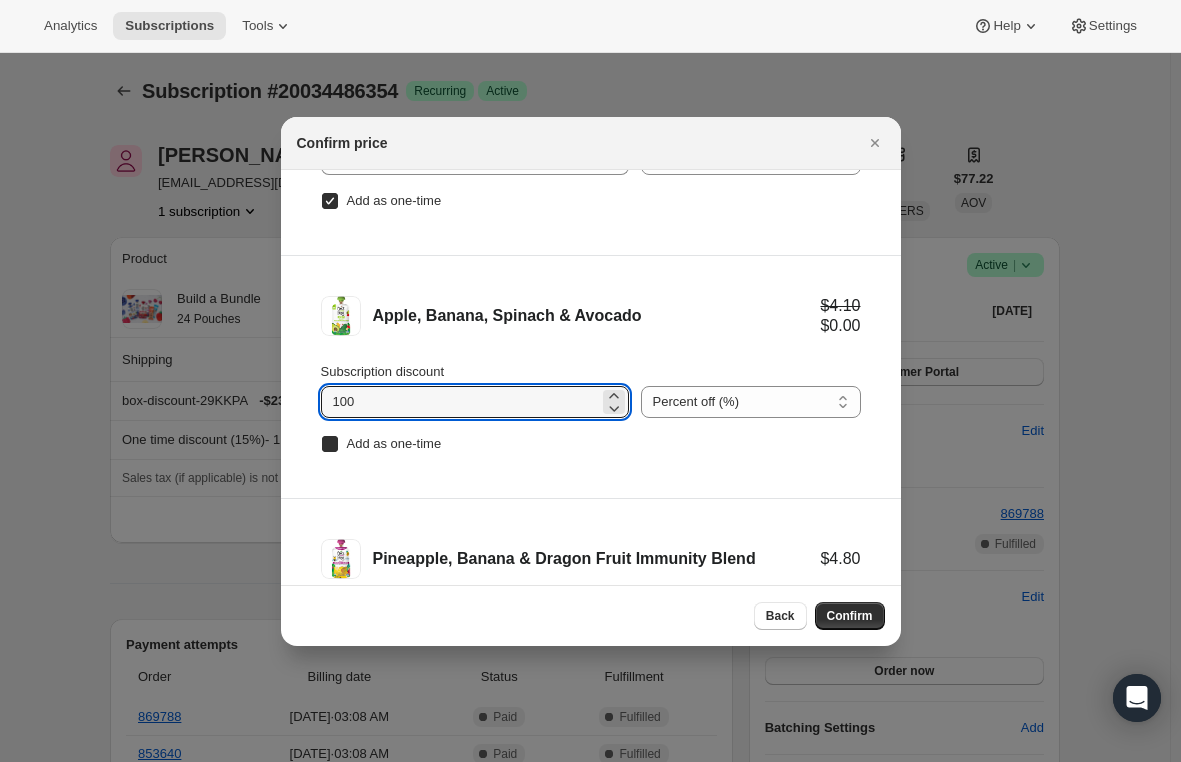 checkbox on "true" 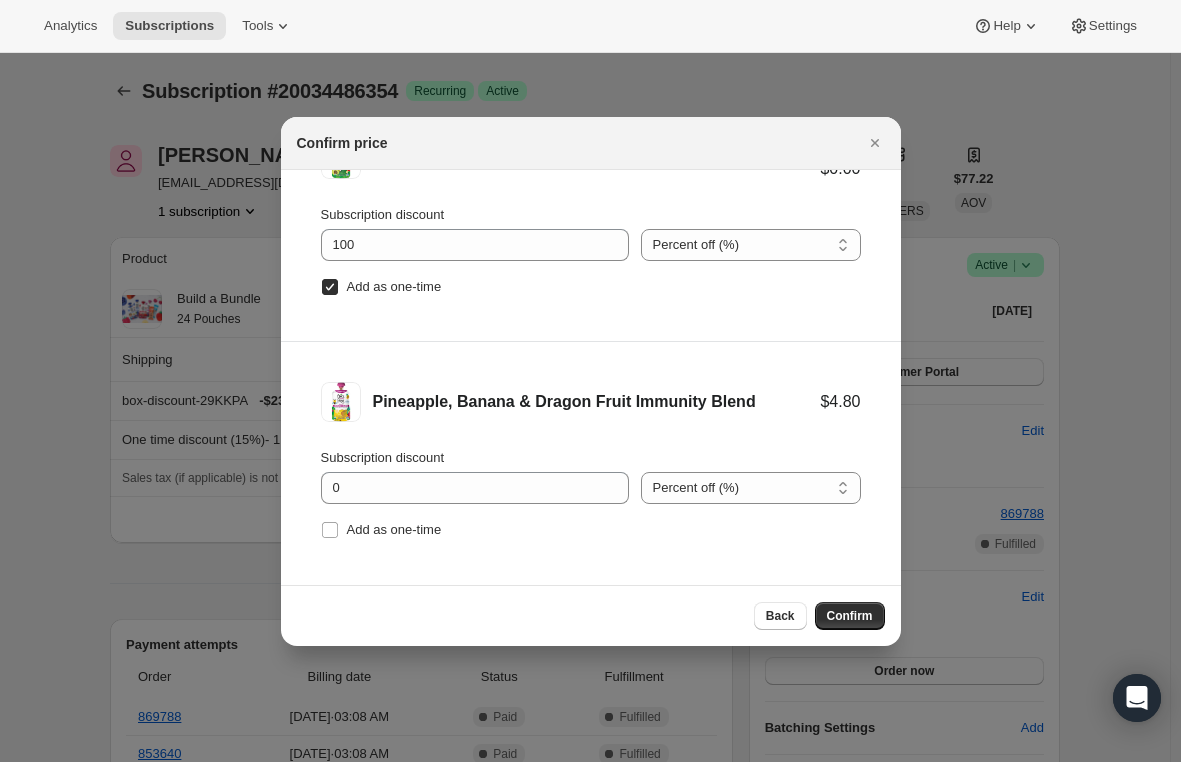 scroll, scrollTop: 569, scrollLeft: 0, axis: vertical 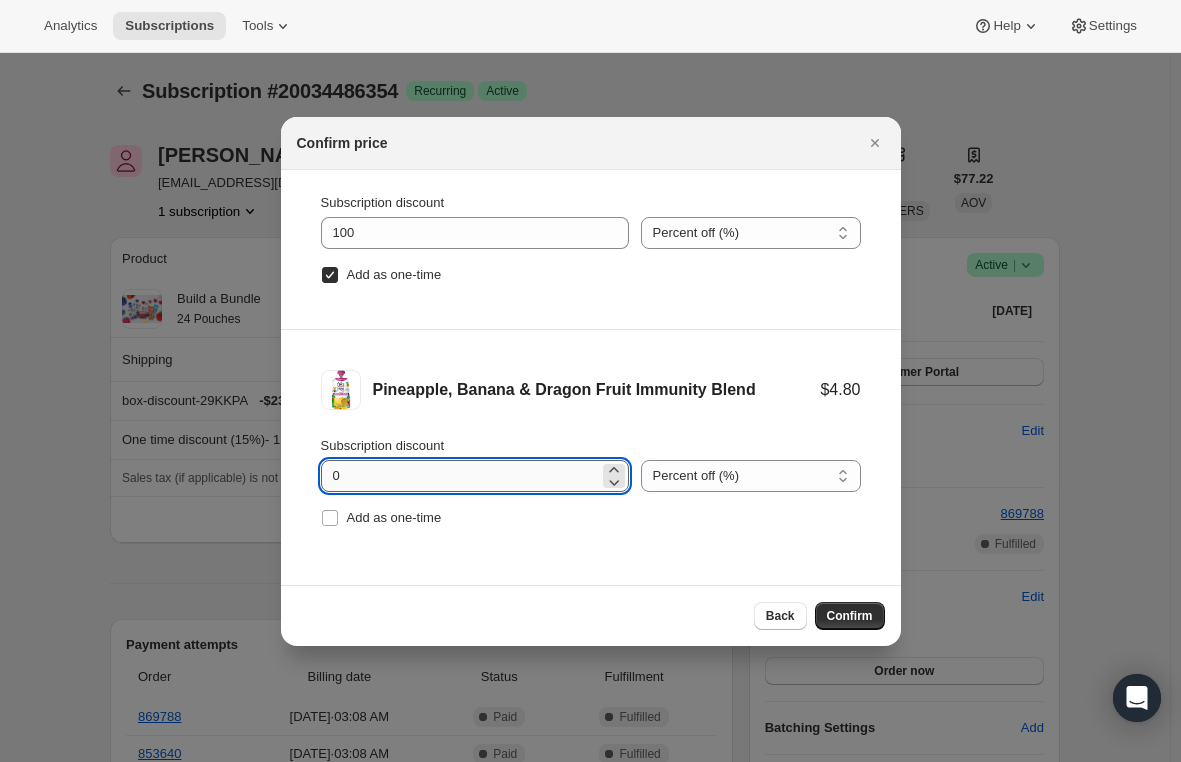 click on "0" at bounding box center [460, 476] 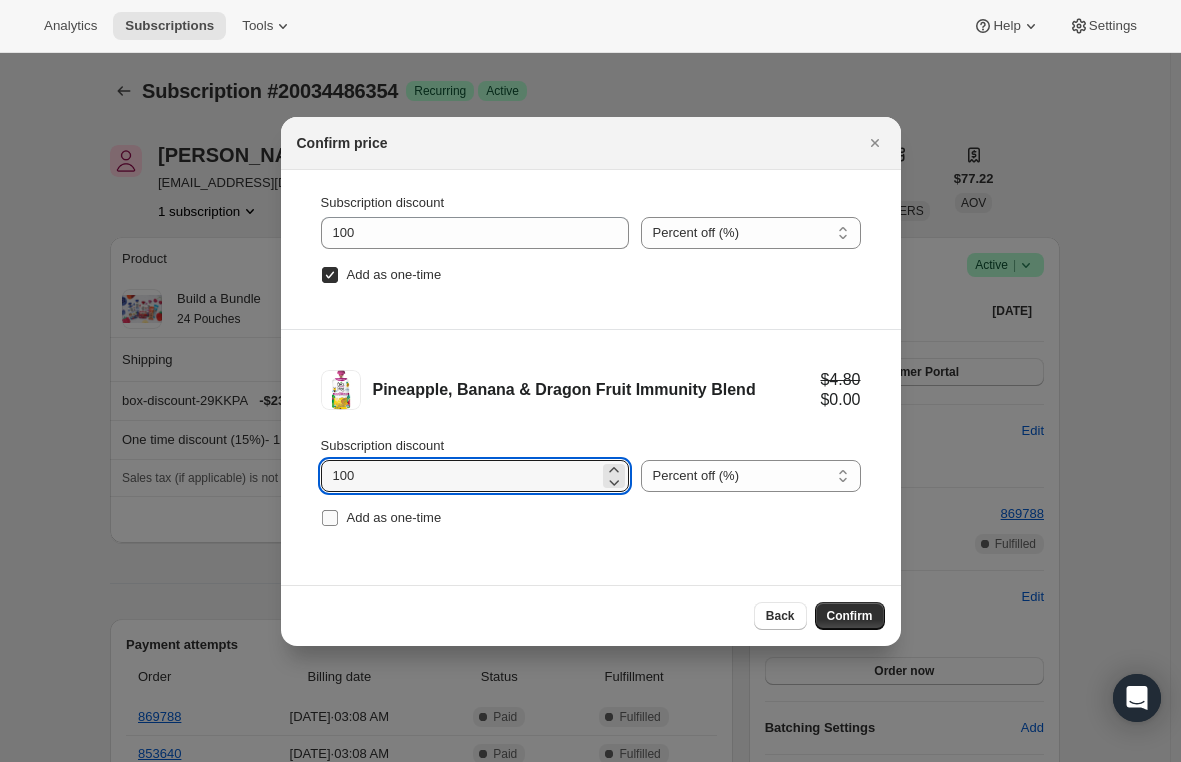 type on "100" 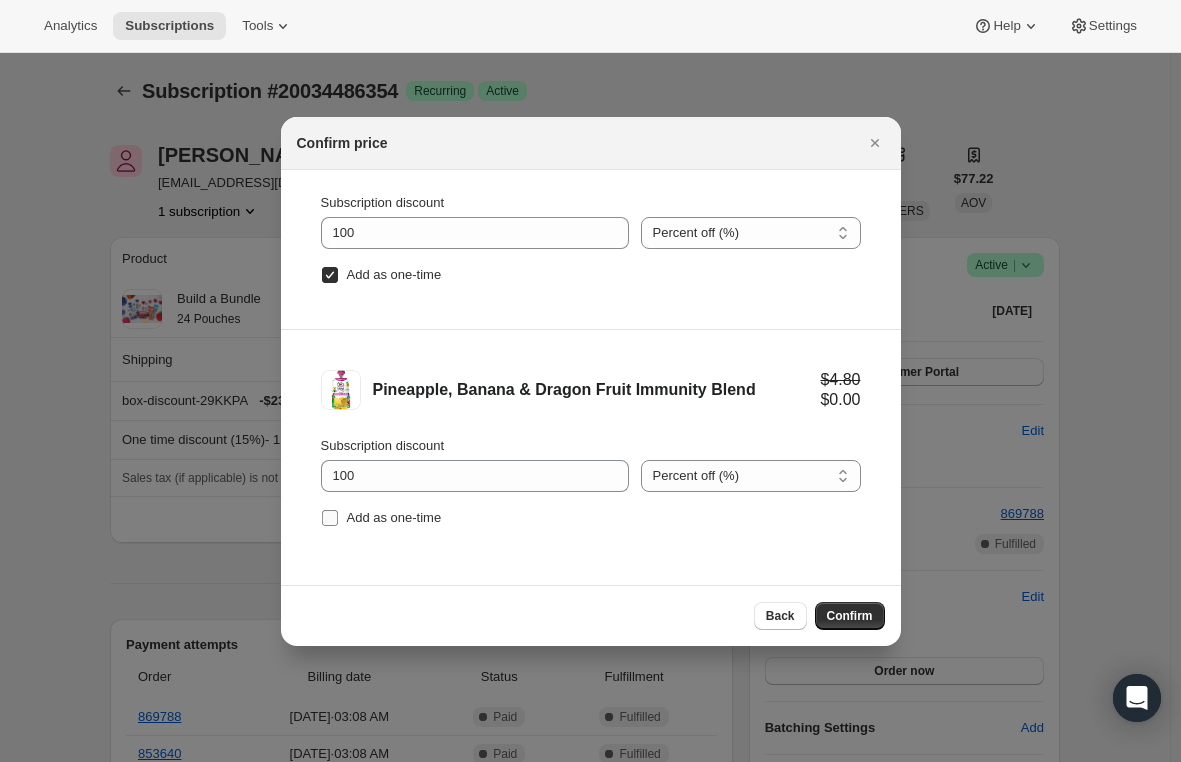 click on "Add as one-time" at bounding box center [330, 518] 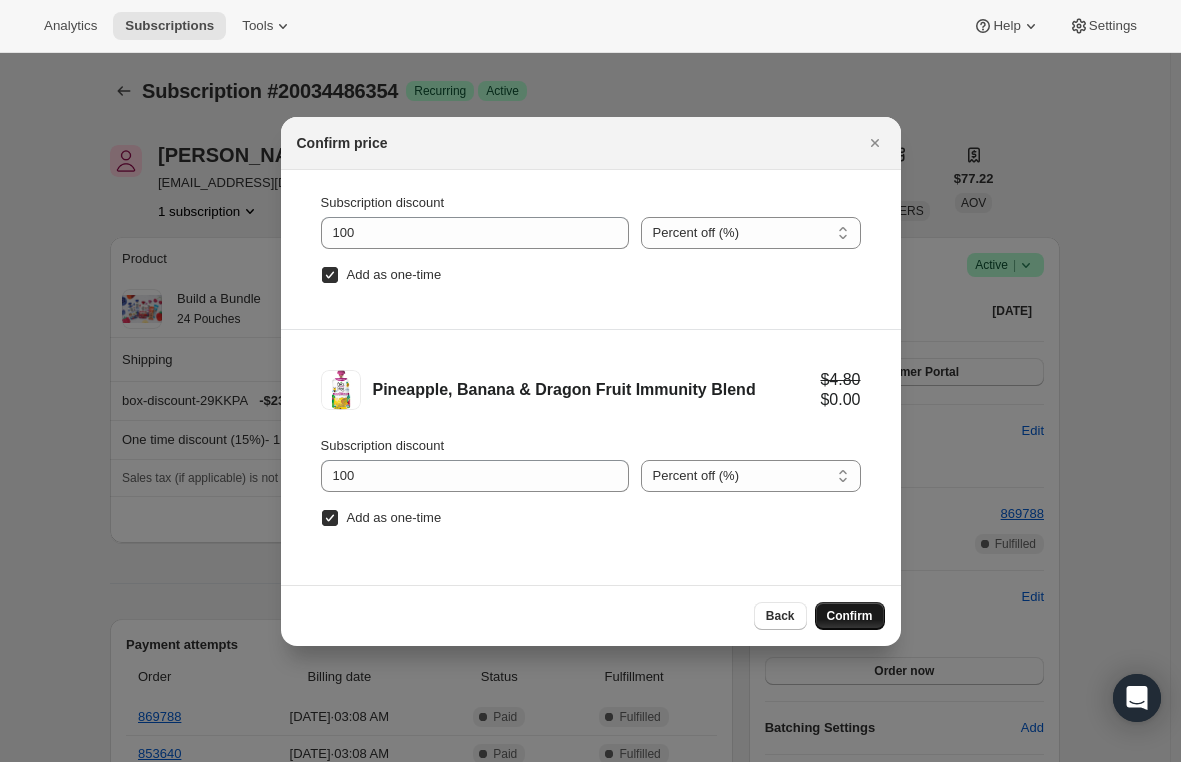 click on "Confirm" at bounding box center [850, 616] 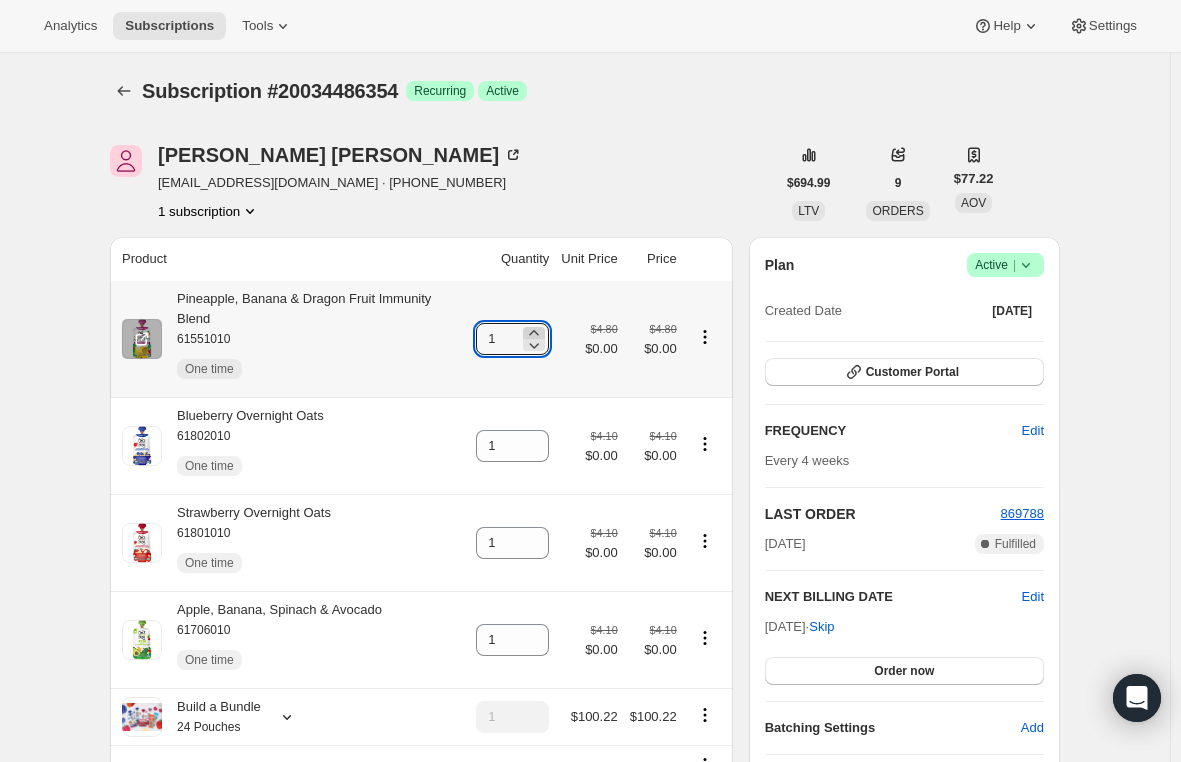click 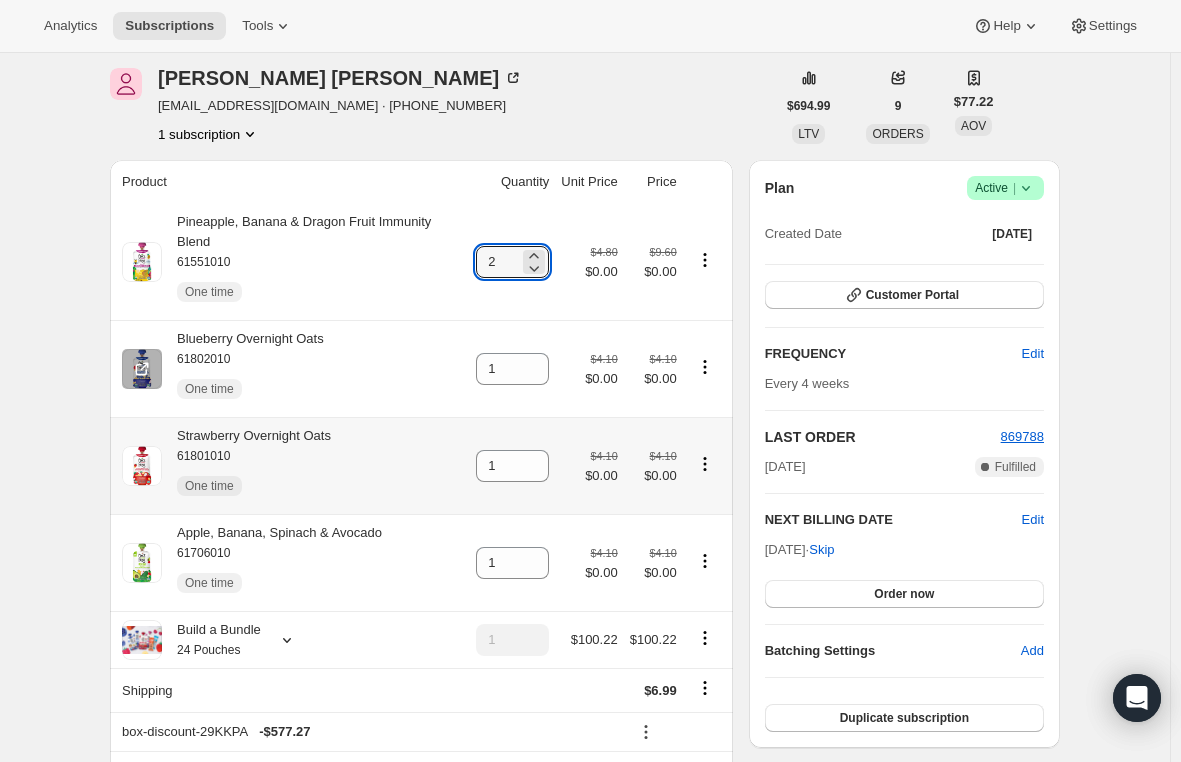 scroll, scrollTop: 100, scrollLeft: 0, axis: vertical 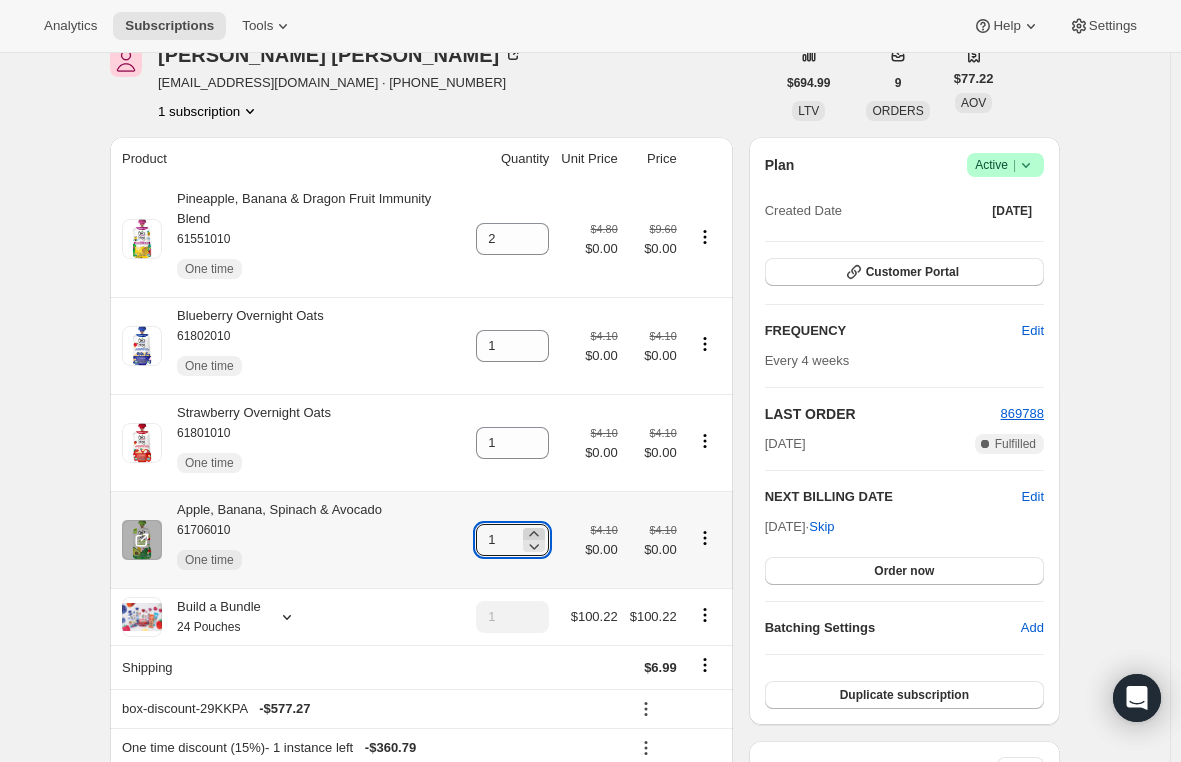 click 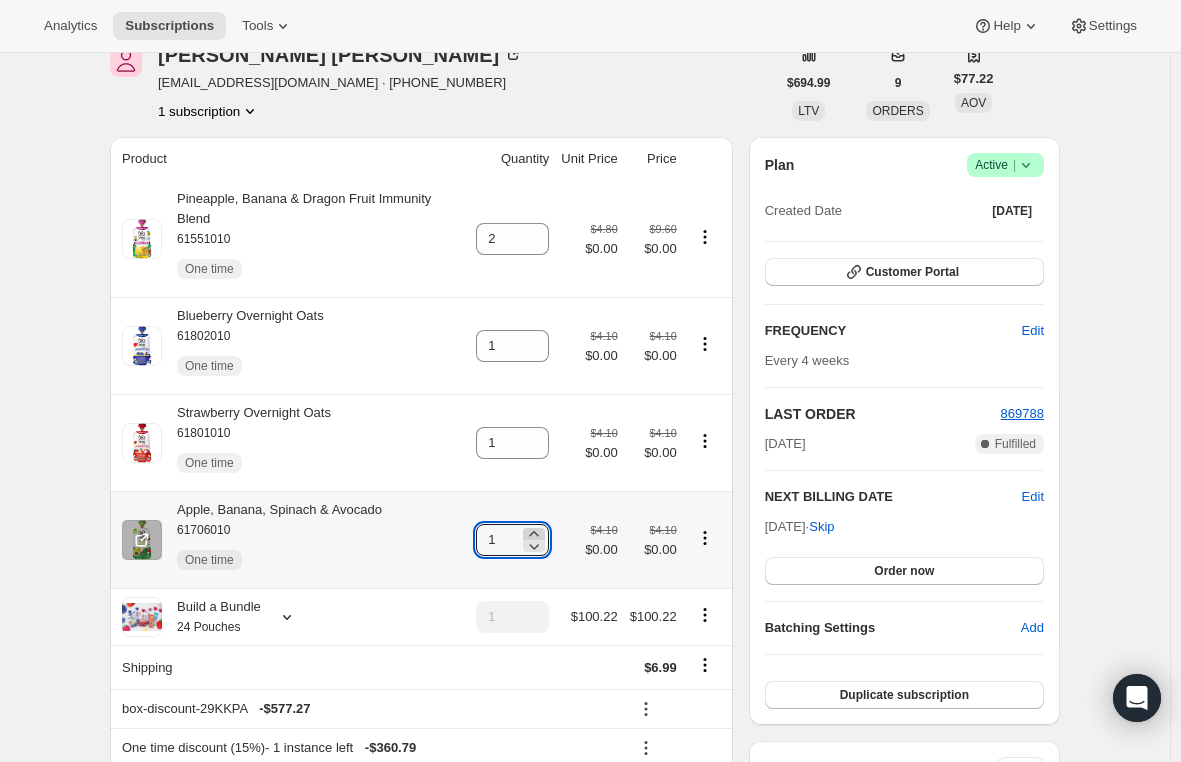 type on "2" 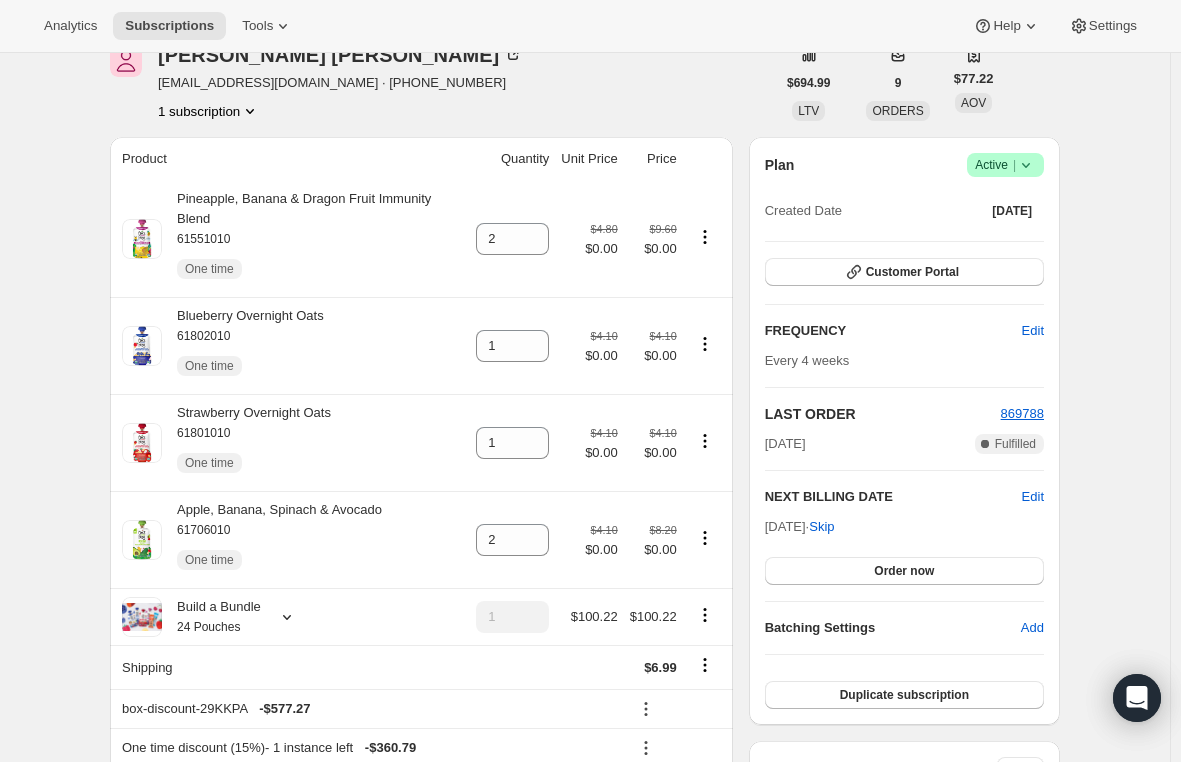 click on "Subscription #20034486354. This page is ready Subscription #20034486354 Success Recurring Success Active [PERSON_NAME] [EMAIL_ADDRESS][DOMAIN_NAME] · [PHONE_NUMBER] 1 subscription $694.99 LTV 9 ORDERS $77.22 AOV Product Quantity Unit Price Price Pineapple, Banana & Dragon Fruit Immunity Blend 61551010 One time 2 $4.80 $0.00 $9.60 $0.00 Blueberry Overnight Oats 61802010 One time 1 $4.10 $0.00 $4.10 $0.00 Strawberry Overnight Oats 61801010 One time 1 $4.10 $0.00 $4.10 $0.00 Apple, Banana, Spinach & Avocado 61706010 One time 2 $4.10 $0.00 $8.20 $0.00 Build a Bundle 24 Pouches 1 $100.22 $100.22 Shipping $6.99 box-discount-29KKPA   - $577.27 One time discount (15%)  - 1 instance left   - $360.79 $71.82  →  $6.99 Apply discount Add product Payment attempts Order Billing date Status Fulfillment 869788 [DATE]  ·  03:08 AM  Complete Paid  Complete Fulfilled 853640 [DATE]  ·  03:08 AM  Complete Paid  Complete Fulfilled 836358 [DATE]  ·  03:09 AM  Complete Paid  Complete Fulfilled Timeline [DATE]" at bounding box center (585, 1032) 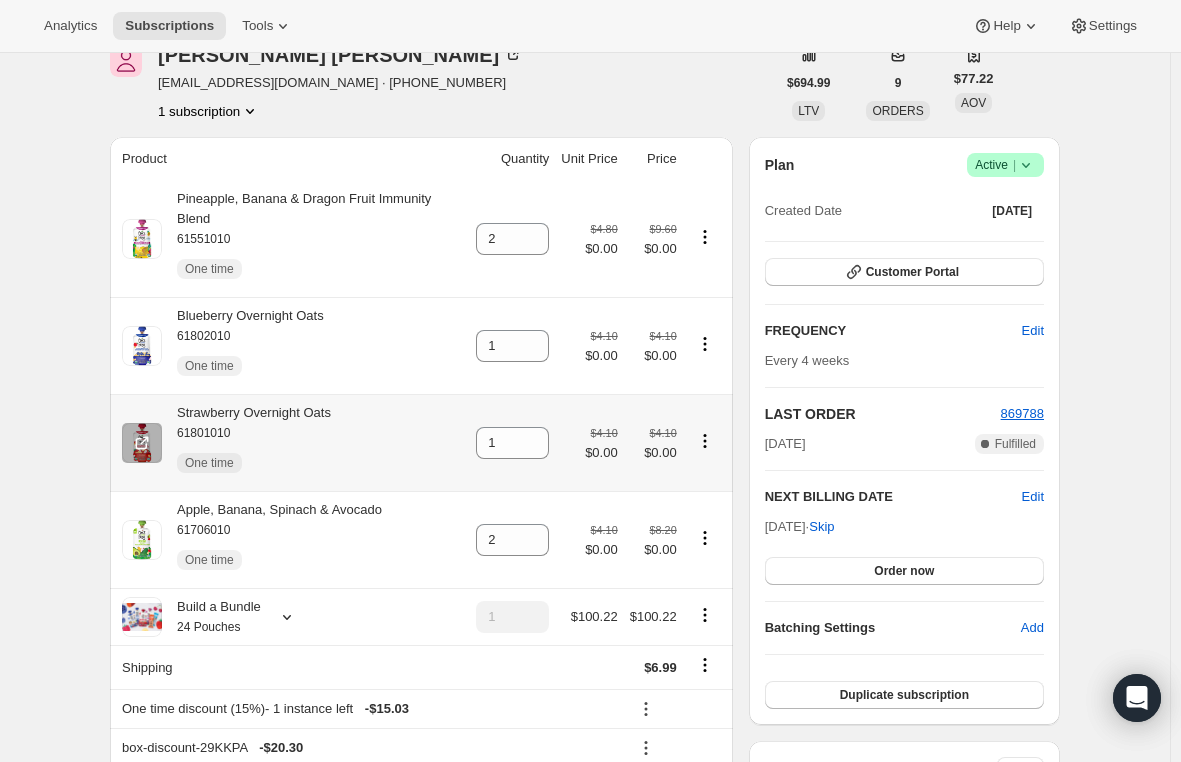 scroll, scrollTop: 0, scrollLeft: 0, axis: both 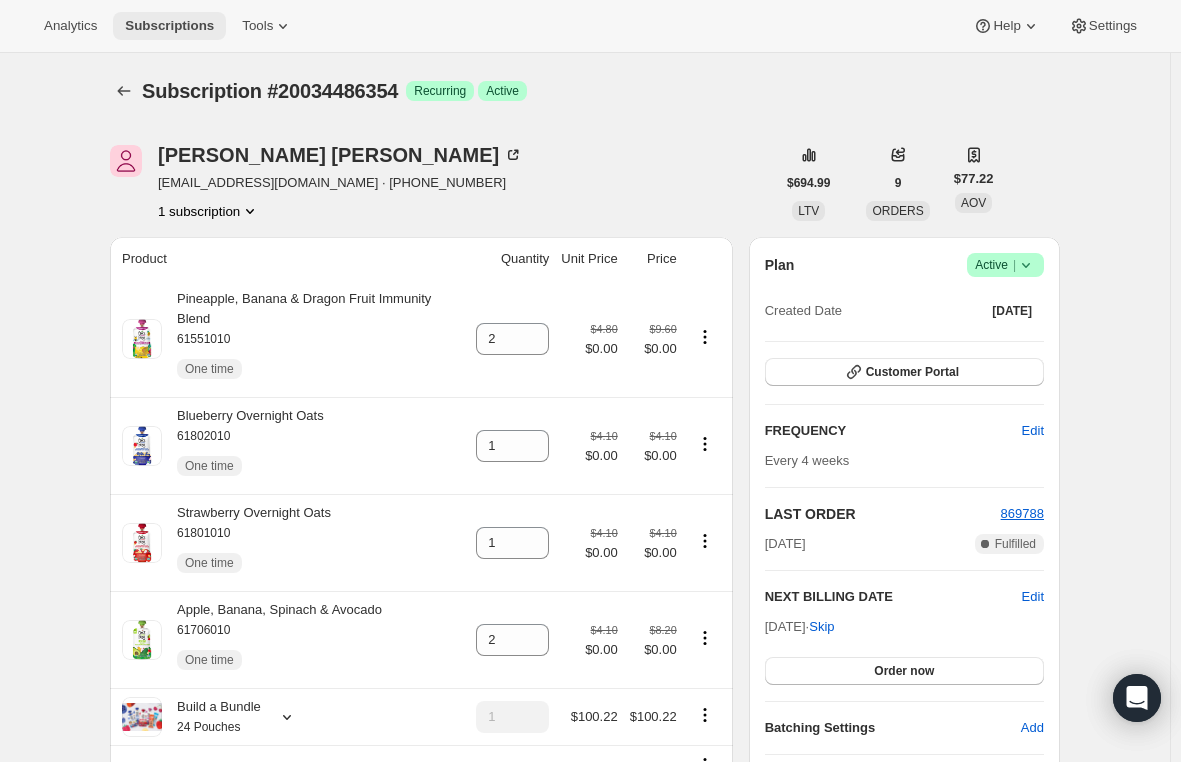 click on "Subscriptions" at bounding box center (169, 26) 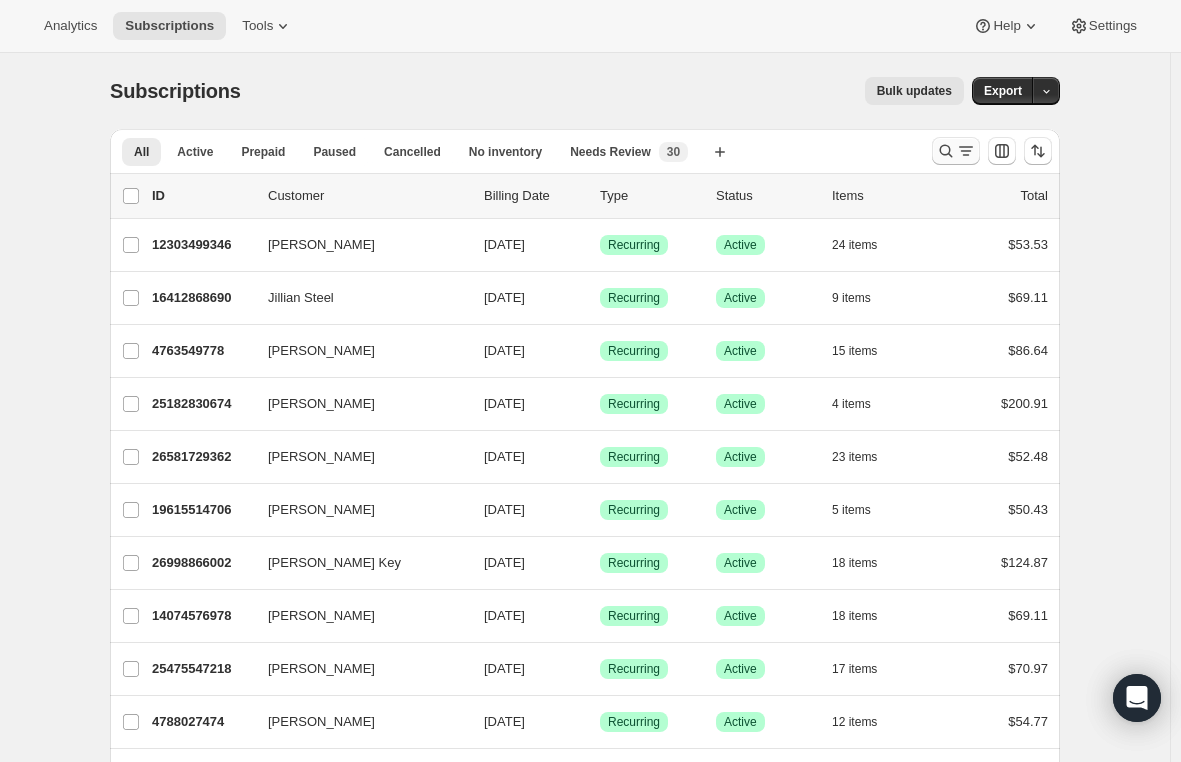 click 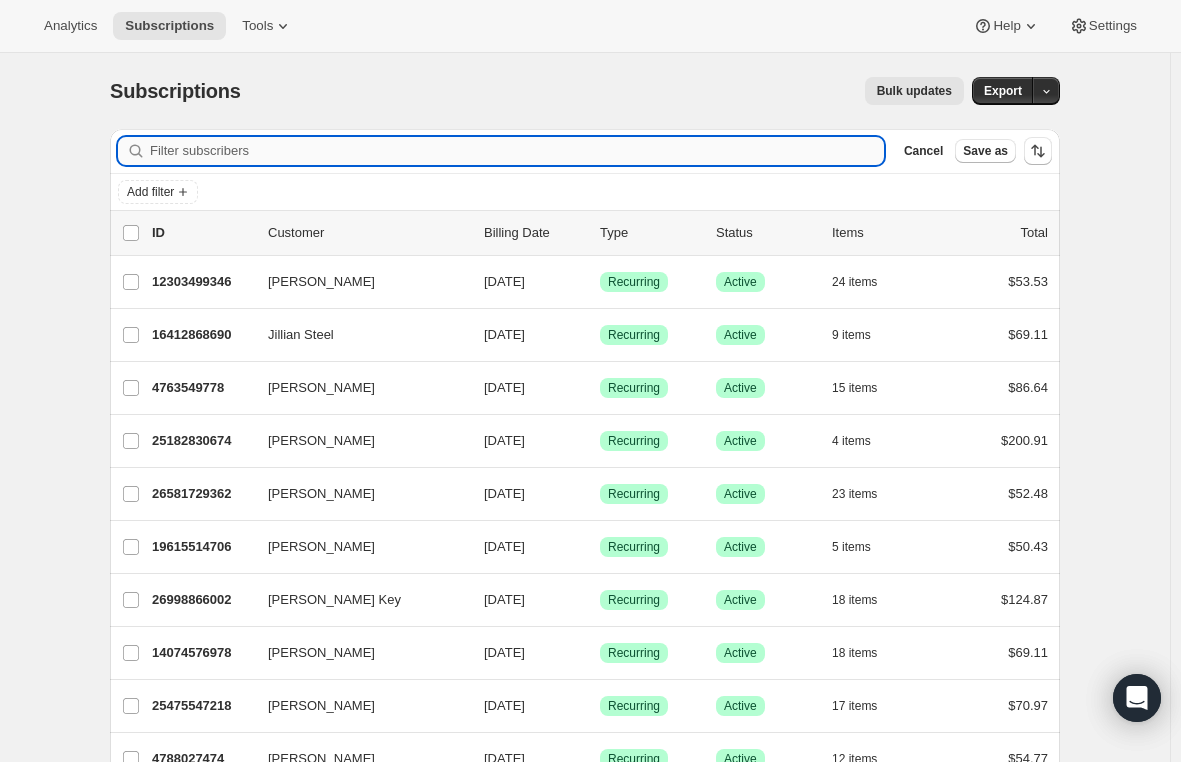 click on "Filter subscribers" at bounding box center (517, 151) 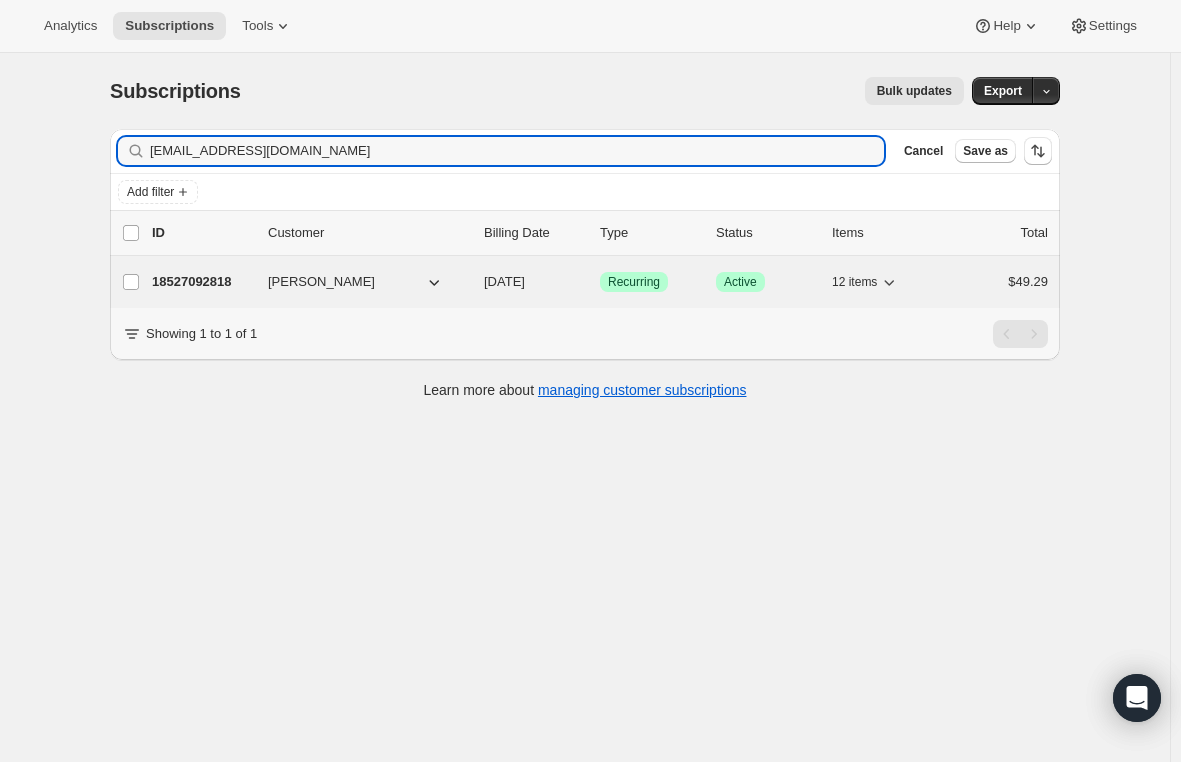 type on "[EMAIL_ADDRESS][DOMAIN_NAME]" 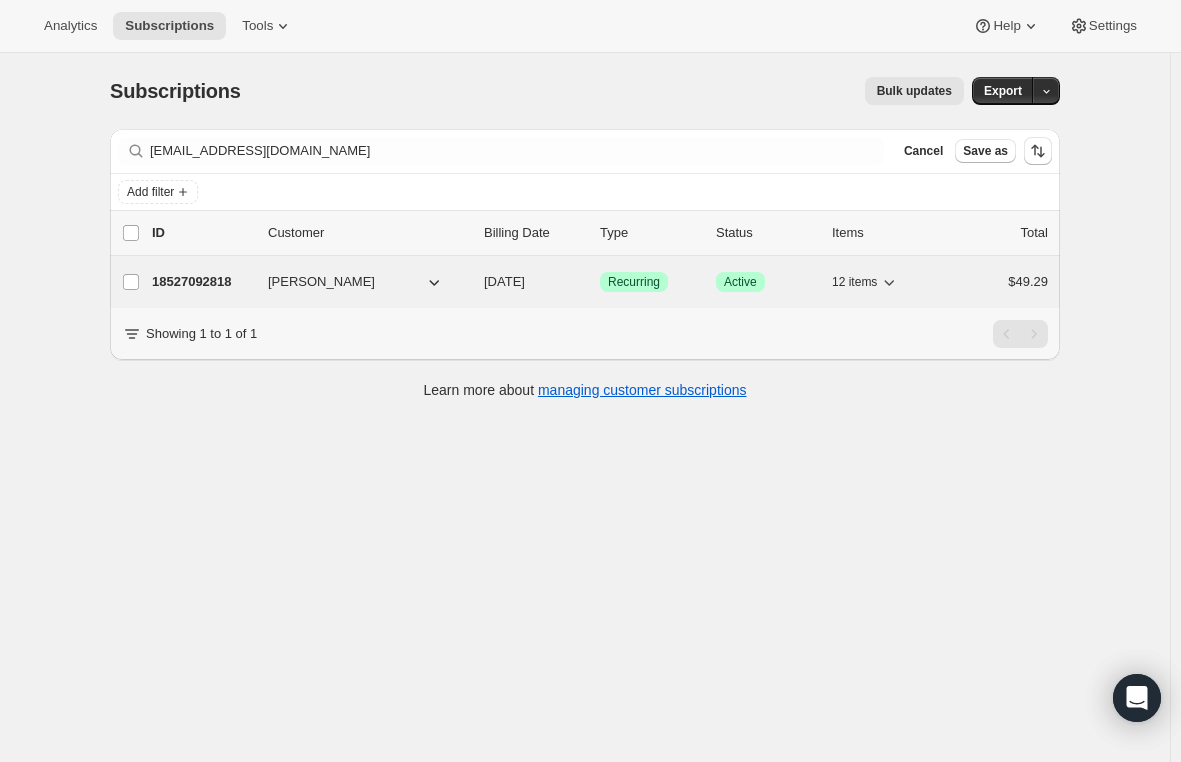 click on "18527092818" at bounding box center [202, 282] 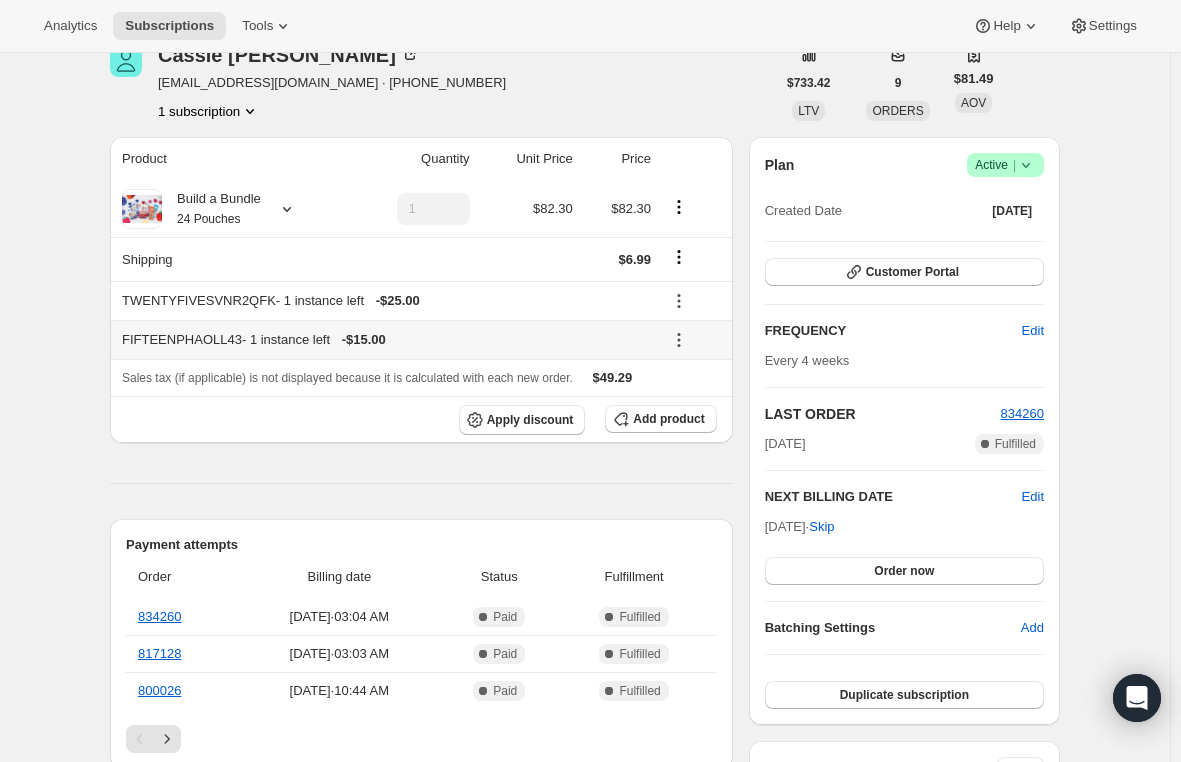scroll, scrollTop: 0, scrollLeft: 0, axis: both 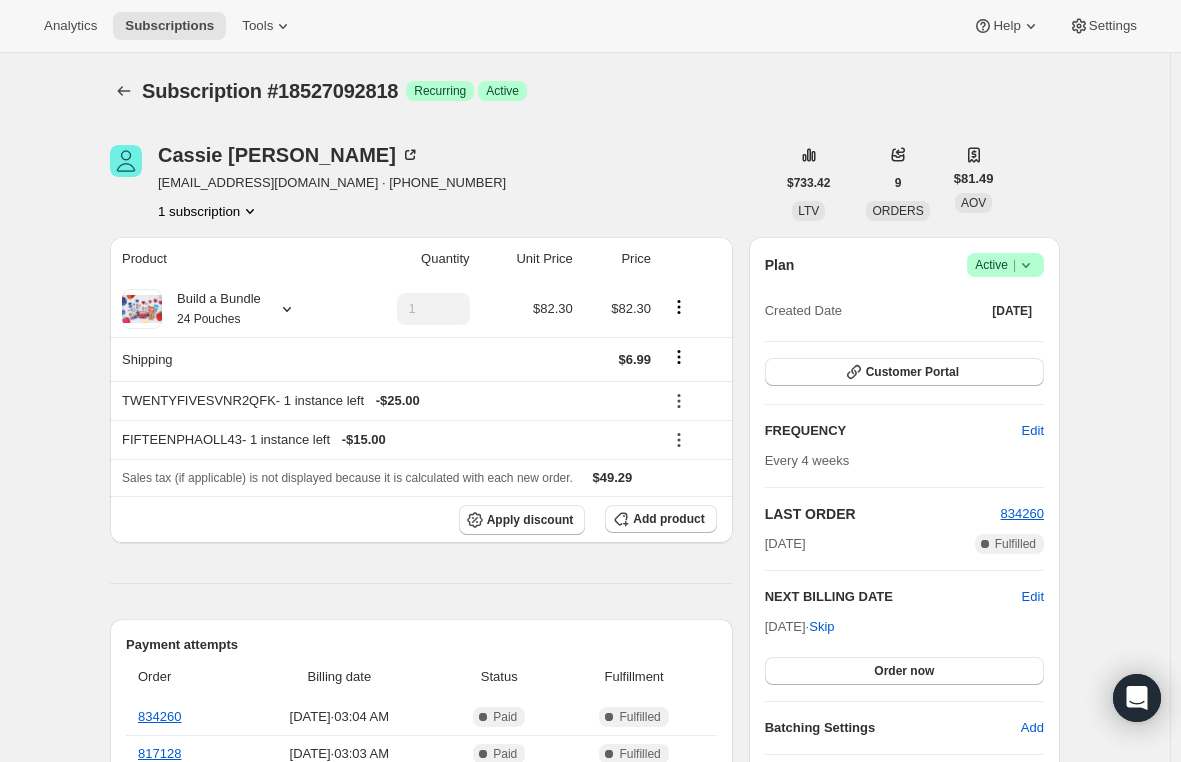 click on "Subscription #18527092818. This page is ready Subscription #18527092818 Success Recurring Success Active [PERSON_NAME] [EMAIL_ADDRESS][DOMAIN_NAME] · [PHONE_NUMBER] 1 subscription $733.42 LTV 9 ORDERS $81.49 AOV Product Quantity Unit Price Price Build a Bundle 24 Pouches 1 $82.30 $82.30 Shipping $6.99 TWENTYFIVESVNR2QFK  - 1 instance left   - $25.00 FIFTEENPHAOLL43  - 1 instance left   - $15.00 Sales tax (if applicable) is not displayed because it is calculated with each new order.   $49.29 Apply discount Add product Payment attempts Order Billing date Status Fulfillment 834260 [DATE]  ·  03:04 AM  Complete Paid  Complete Fulfilled 817128 [DATE]  ·  03:03 AM  Complete Paid  Complete Fulfilled 800026 [DATE]  ·  10:44 AM  Complete Paid  Complete Fulfilled Timeline [DATE] [PERSON_NAME] updated shipping address on Customer Portal 03:27 PM [PERSON_NAME] updated shipping address on Customer Portal 03:22 PM [PERSON_NAME] updated shipping address on Customer Portal 03:20 PM 03:18 PM 03:17 PM" at bounding box center (585, 1100) 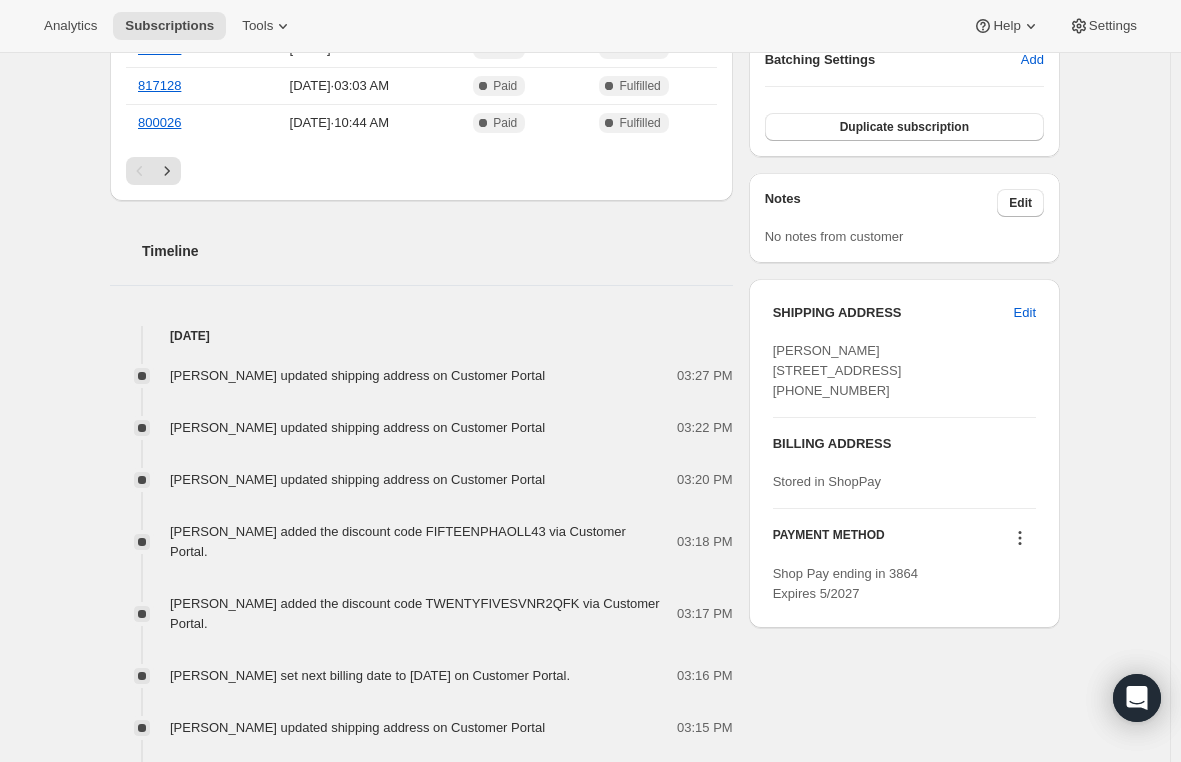 scroll, scrollTop: 800, scrollLeft: 0, axis: vertical 